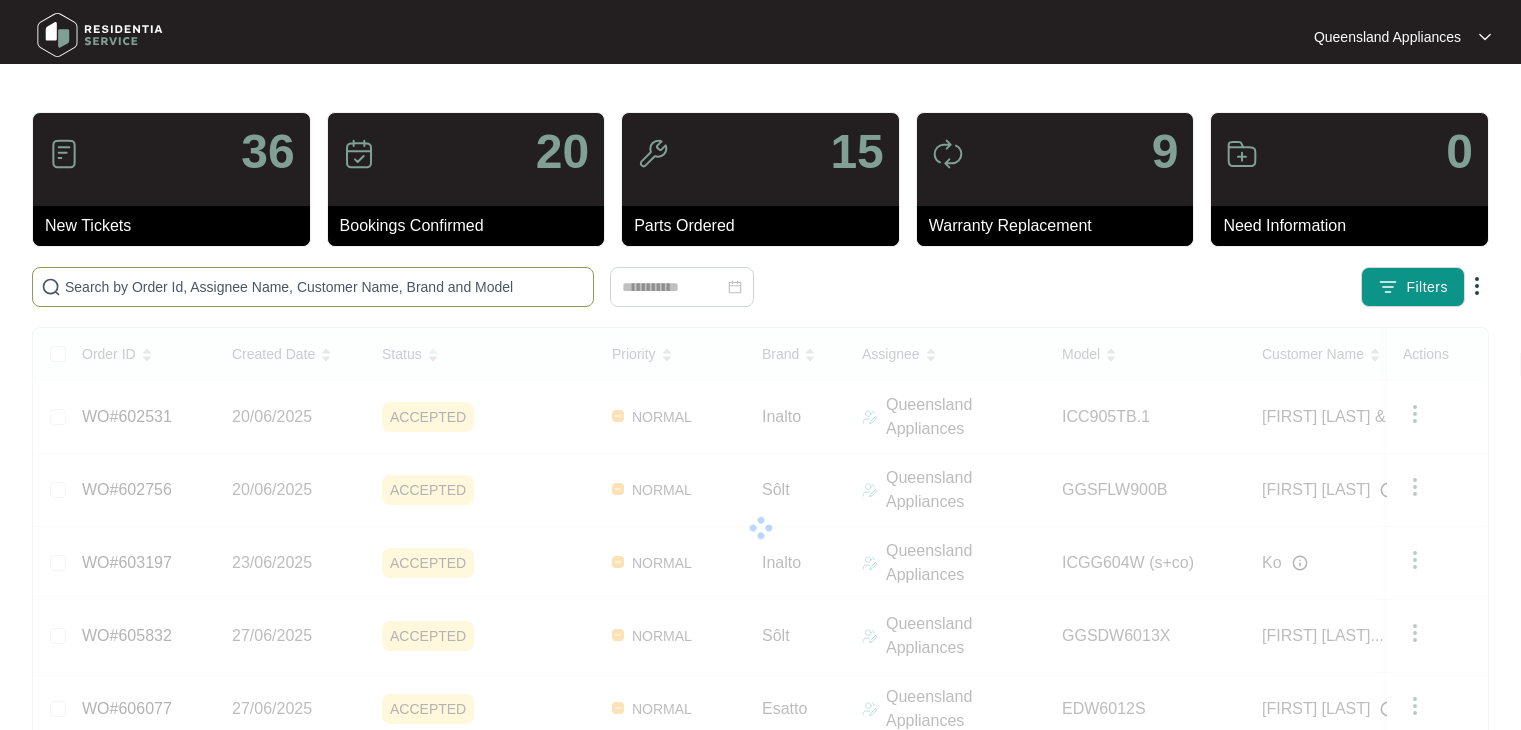 scroll, scrollTop: 91, scrollLeft: 0, axis: vertical 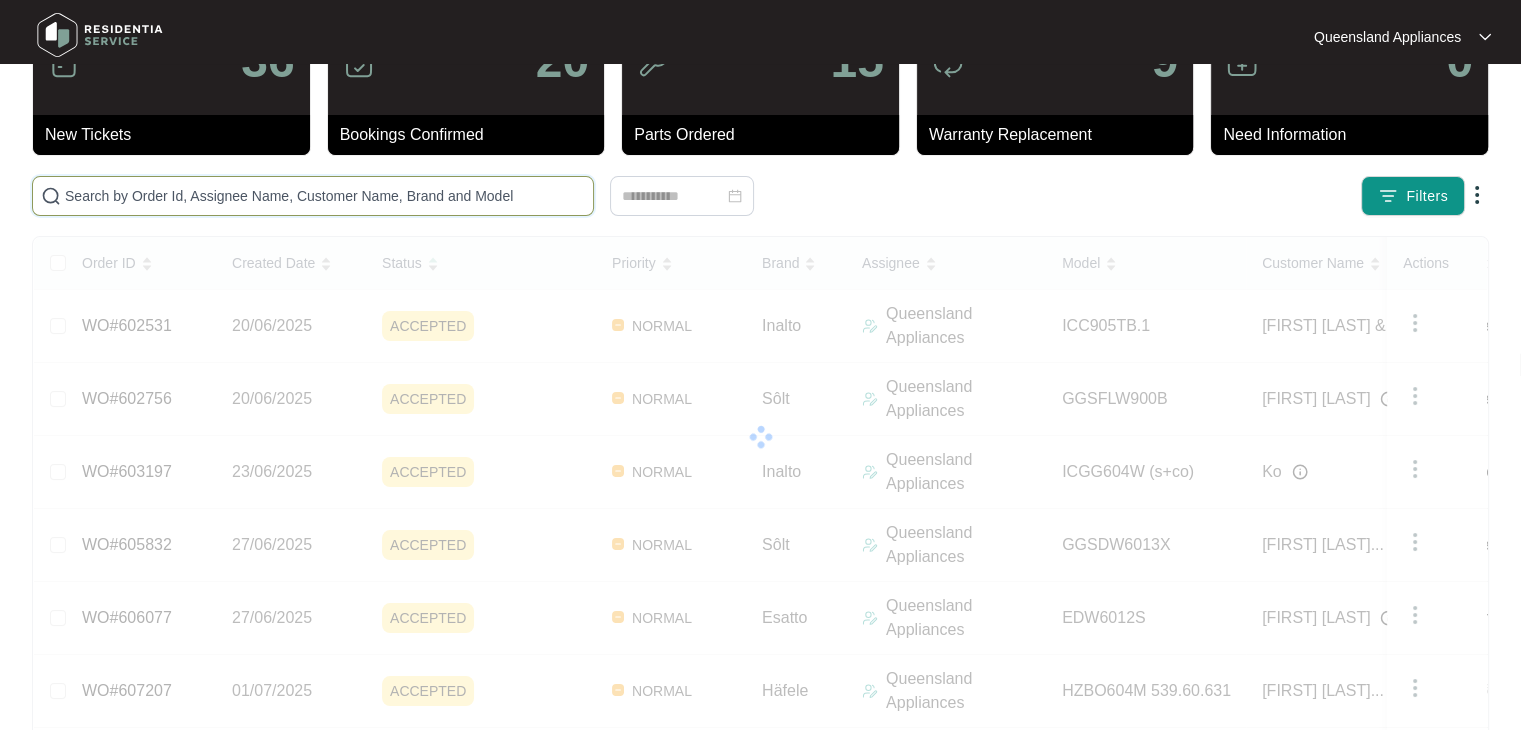 click at bounding box center (325, 196) 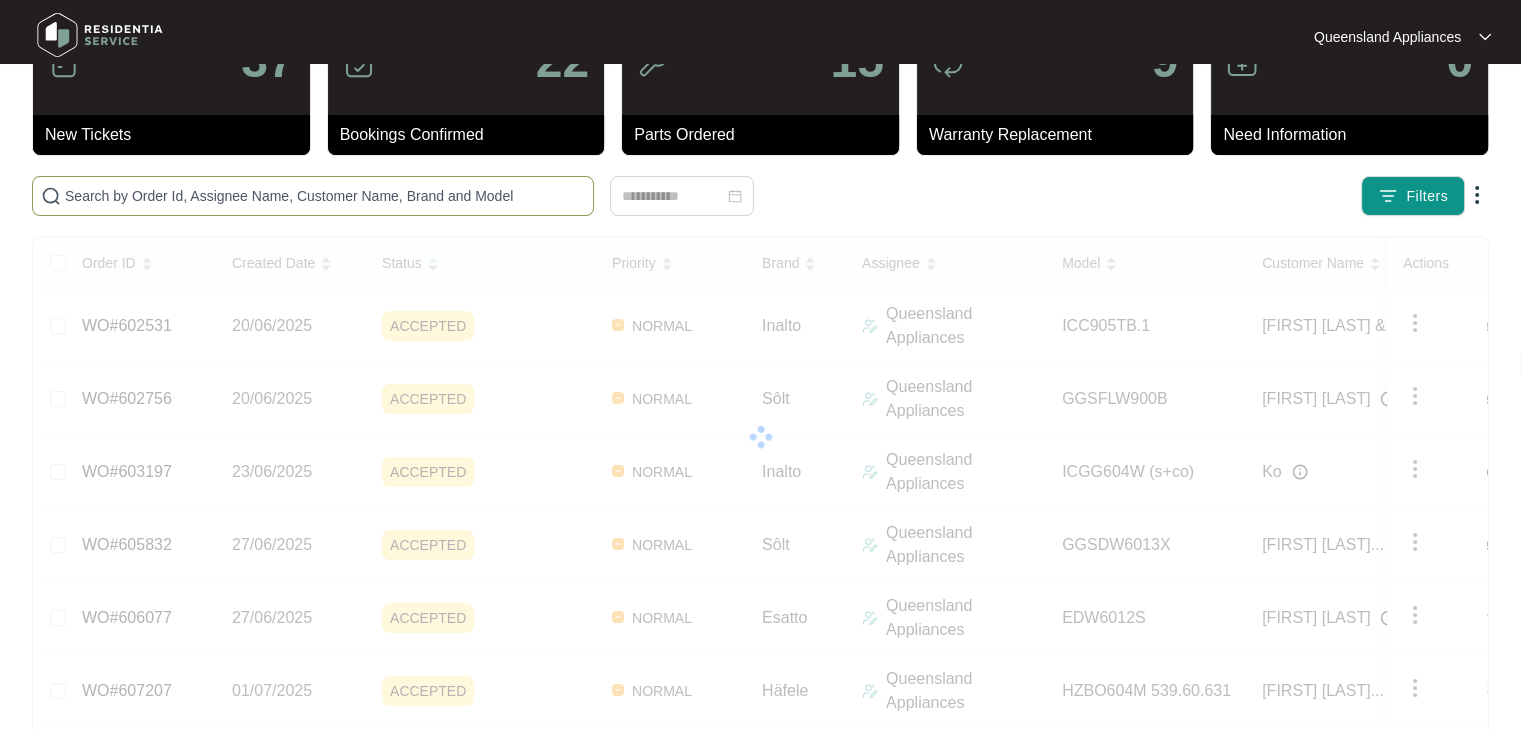 paste on "609848" 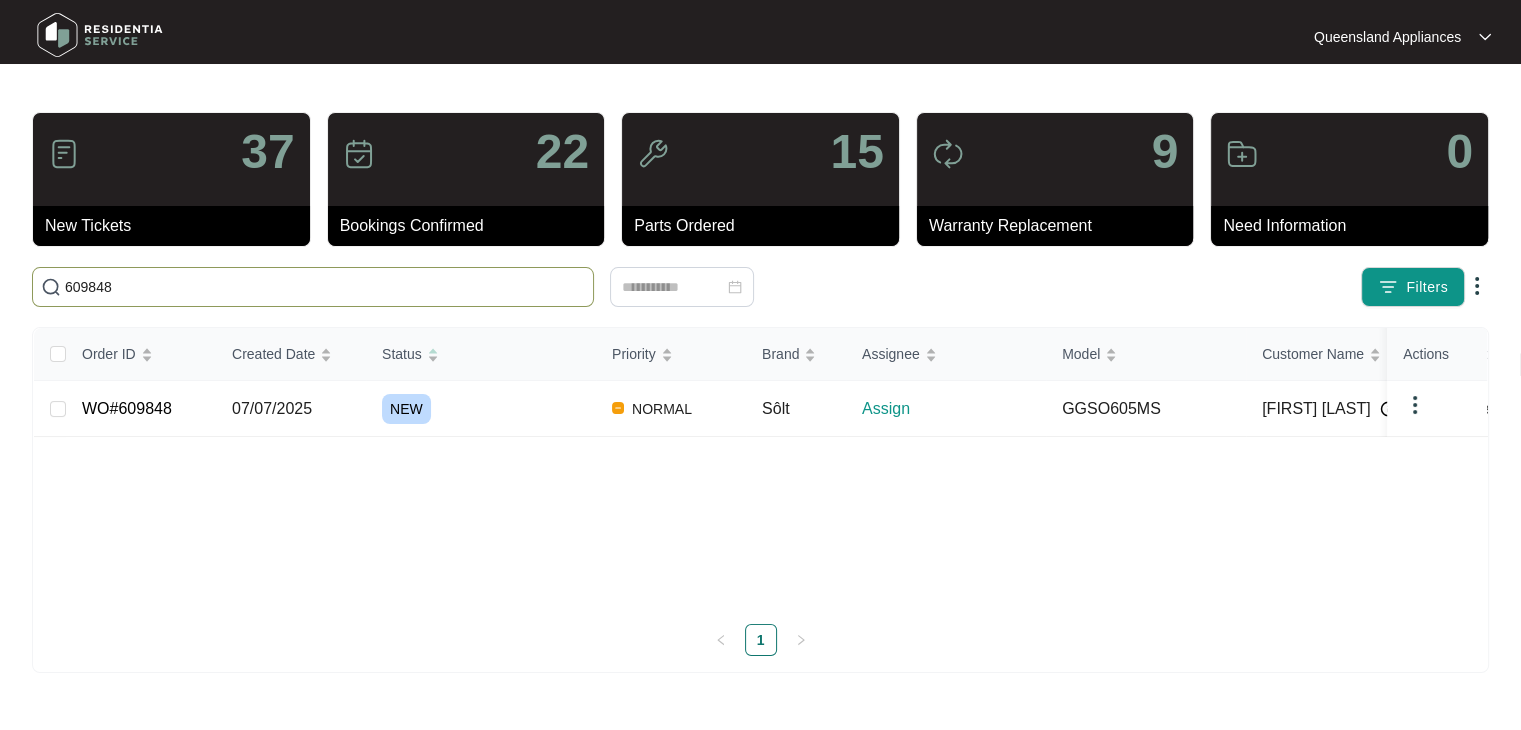 scroll, scrollTop: 0, scrollLeft: 0, axis: both 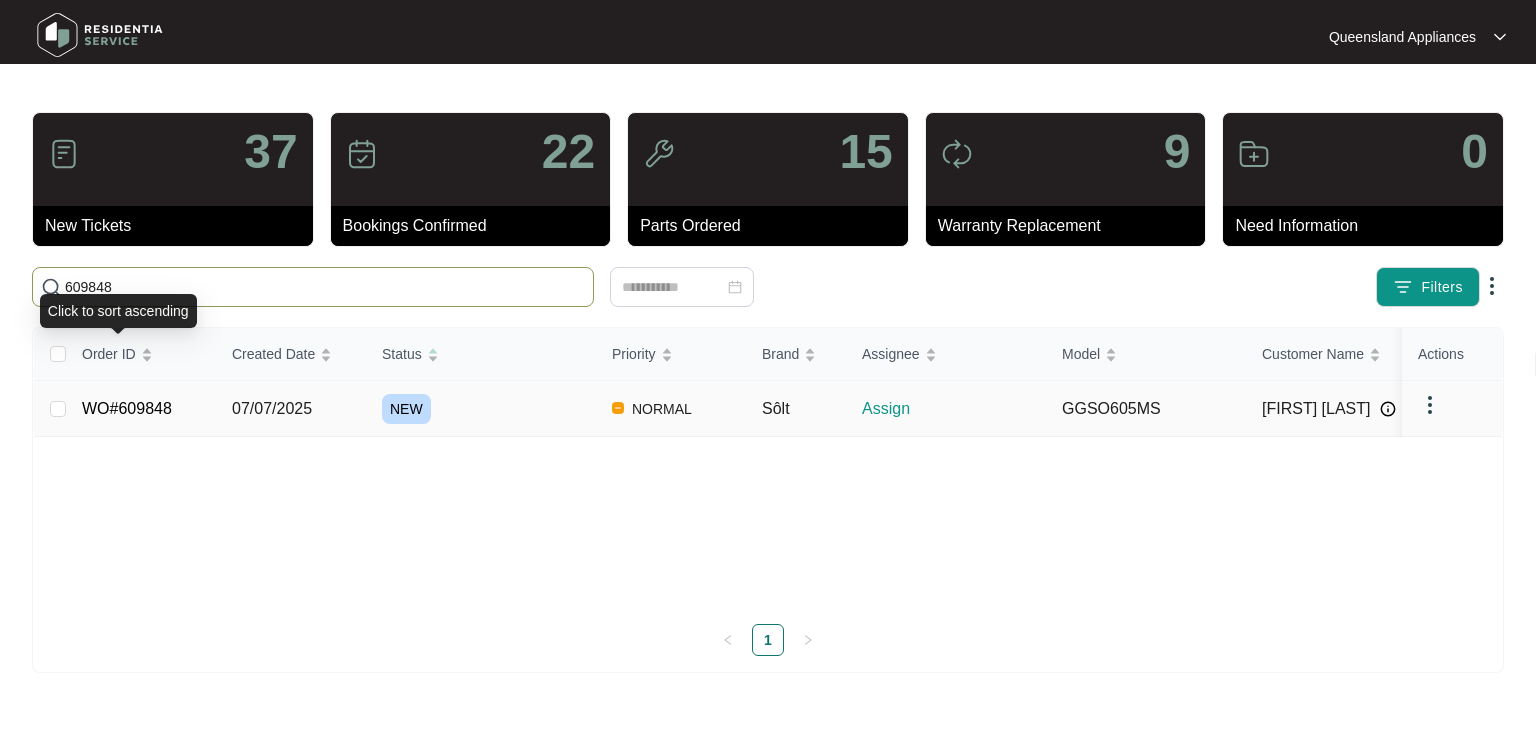 type on "609848" 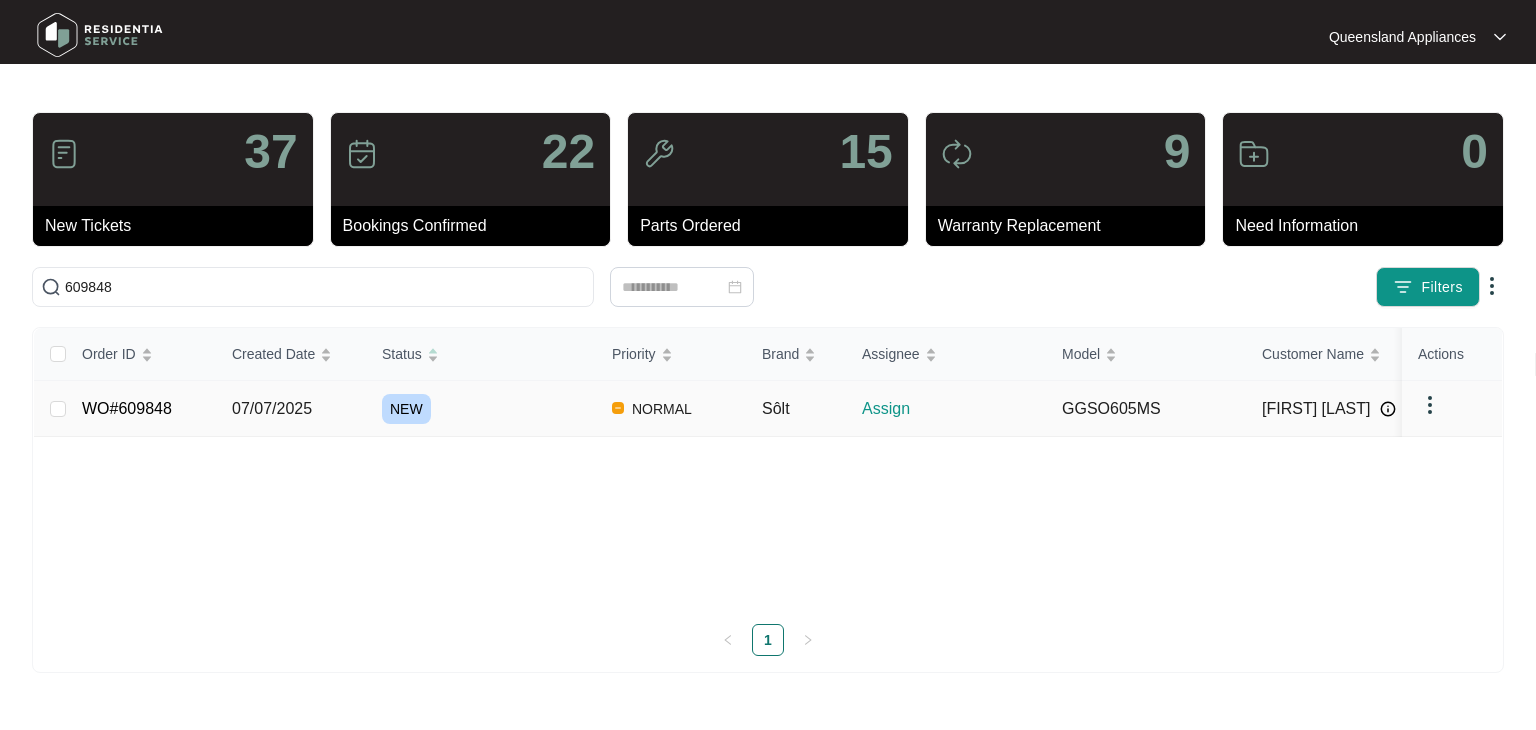 click on "WO#609848" at bounding box center [127, 408] 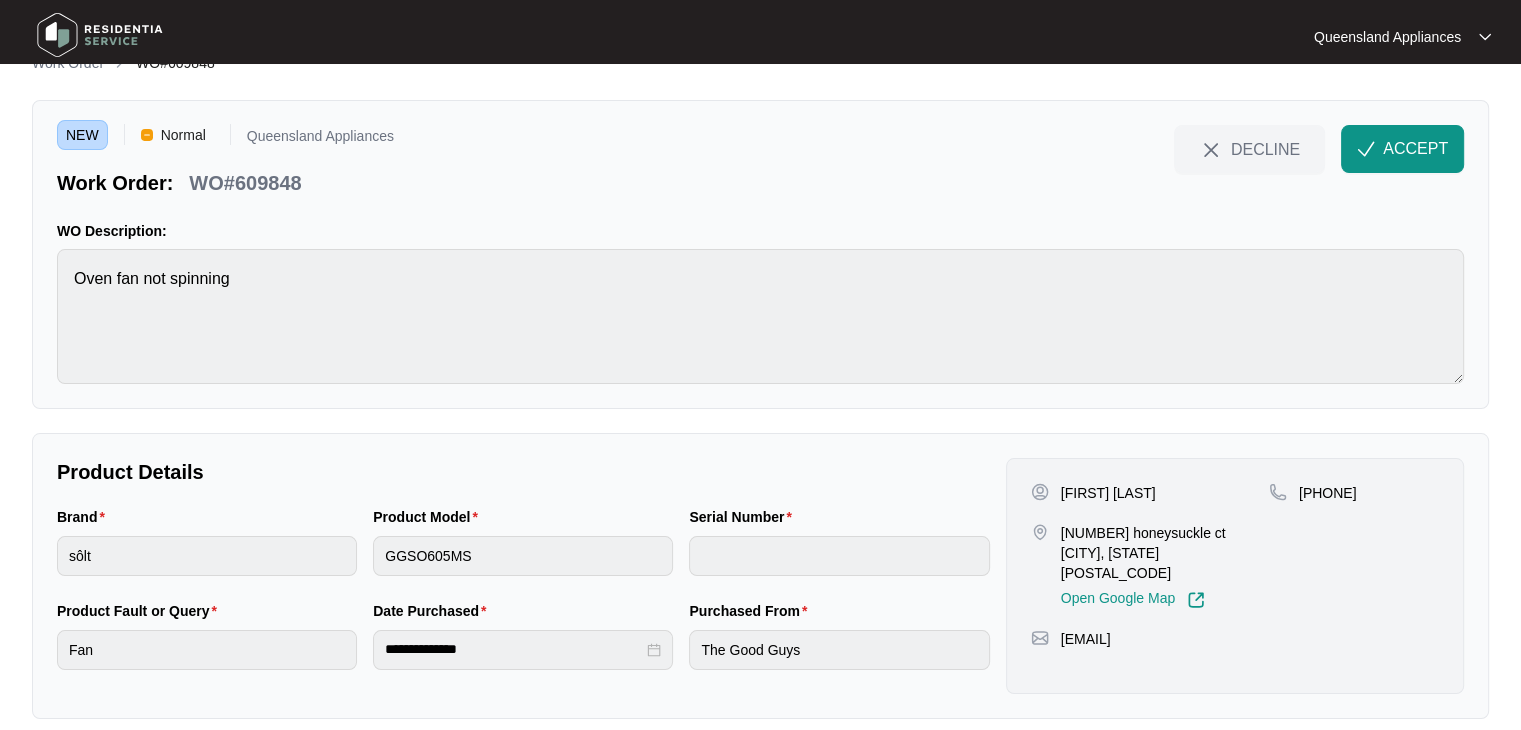 scroll, scrollTop: 56, scrollLeft: 0, axis: vertical 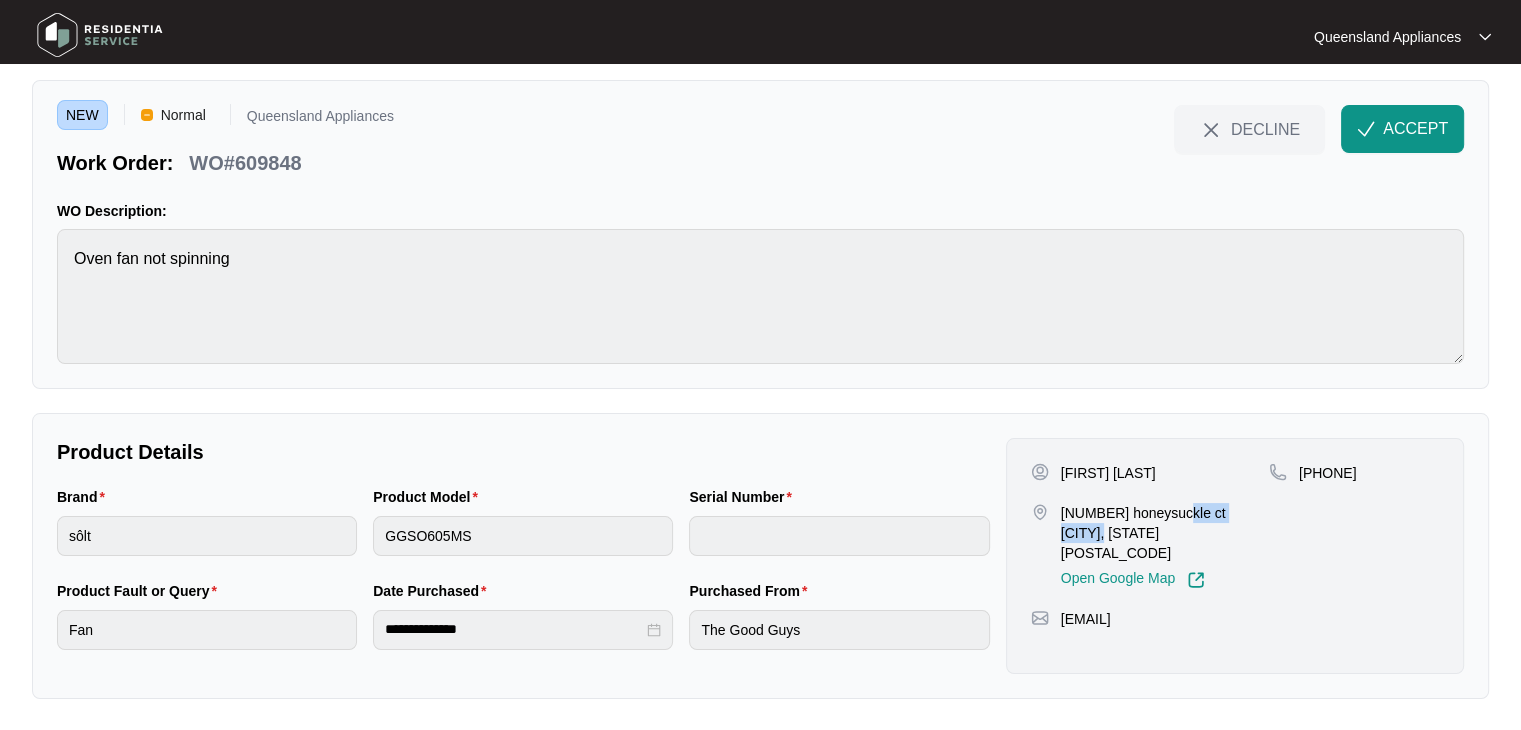 drag, startPoint x: 1168, startPoint y: 509, endPoint x: 1255, endPoint y: 509, distance: 87 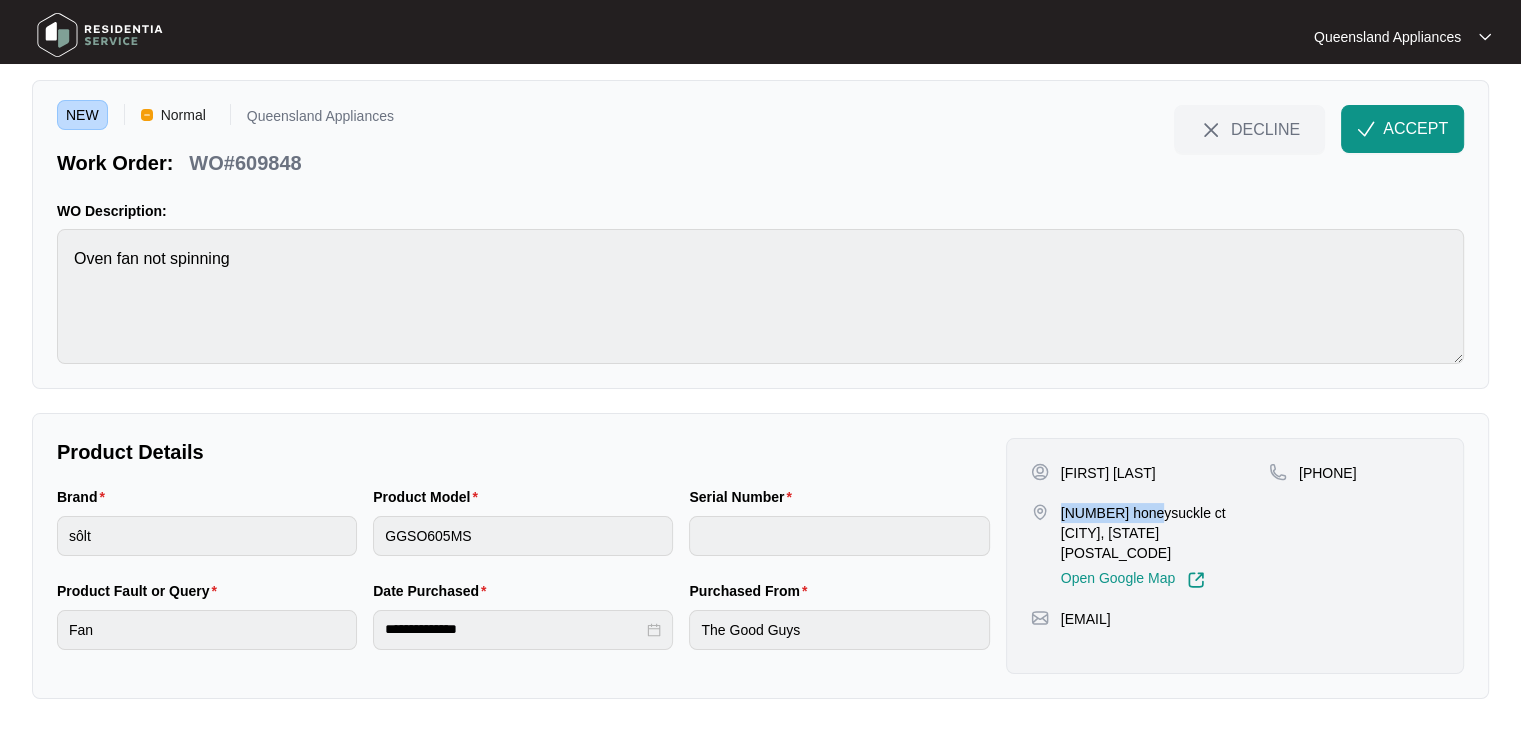 drag, startPoint x: 1055, startPoint y: 508, endPoint x: 1148, endPoint y: 506, distance: 93.0215 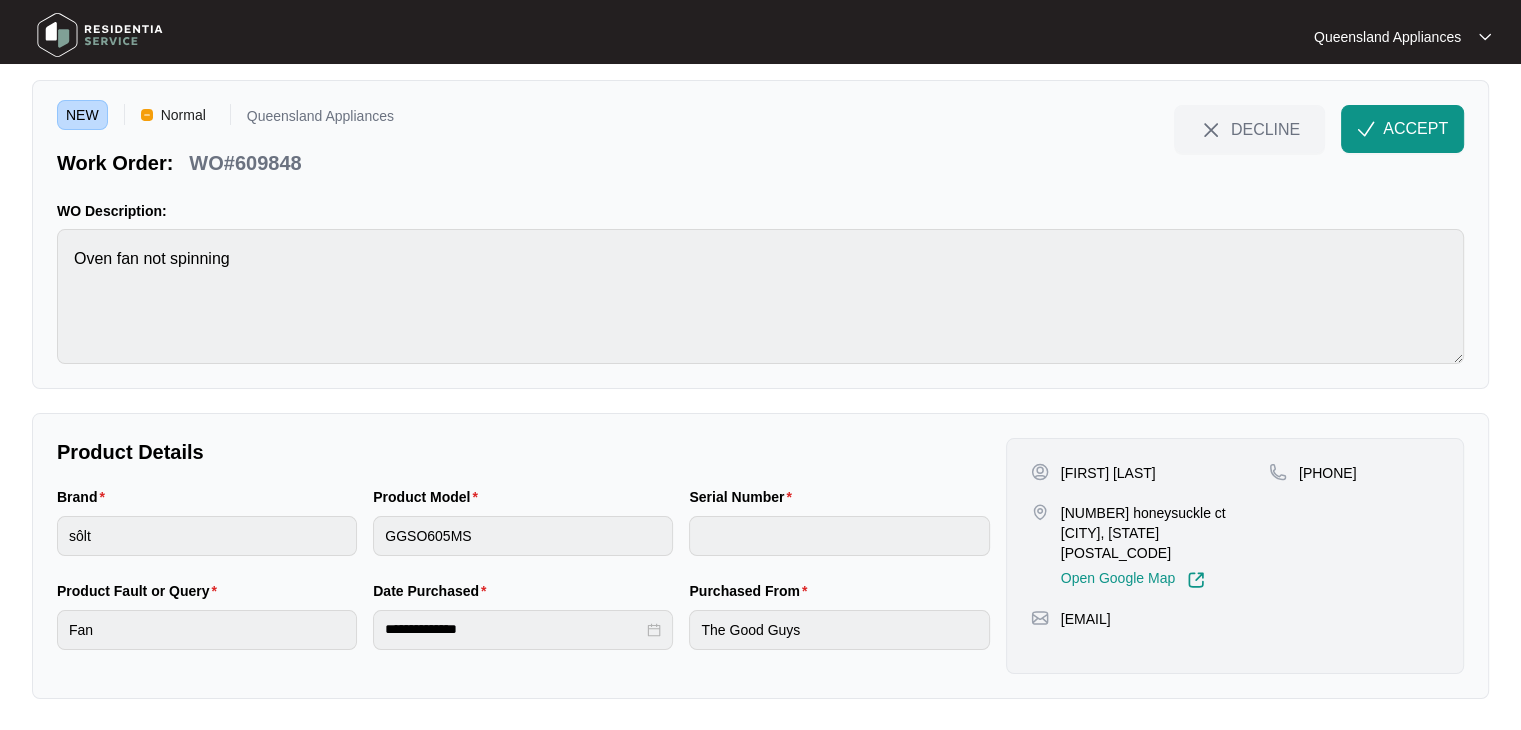 click on "WO#609848" at bounding box center (245, 163) 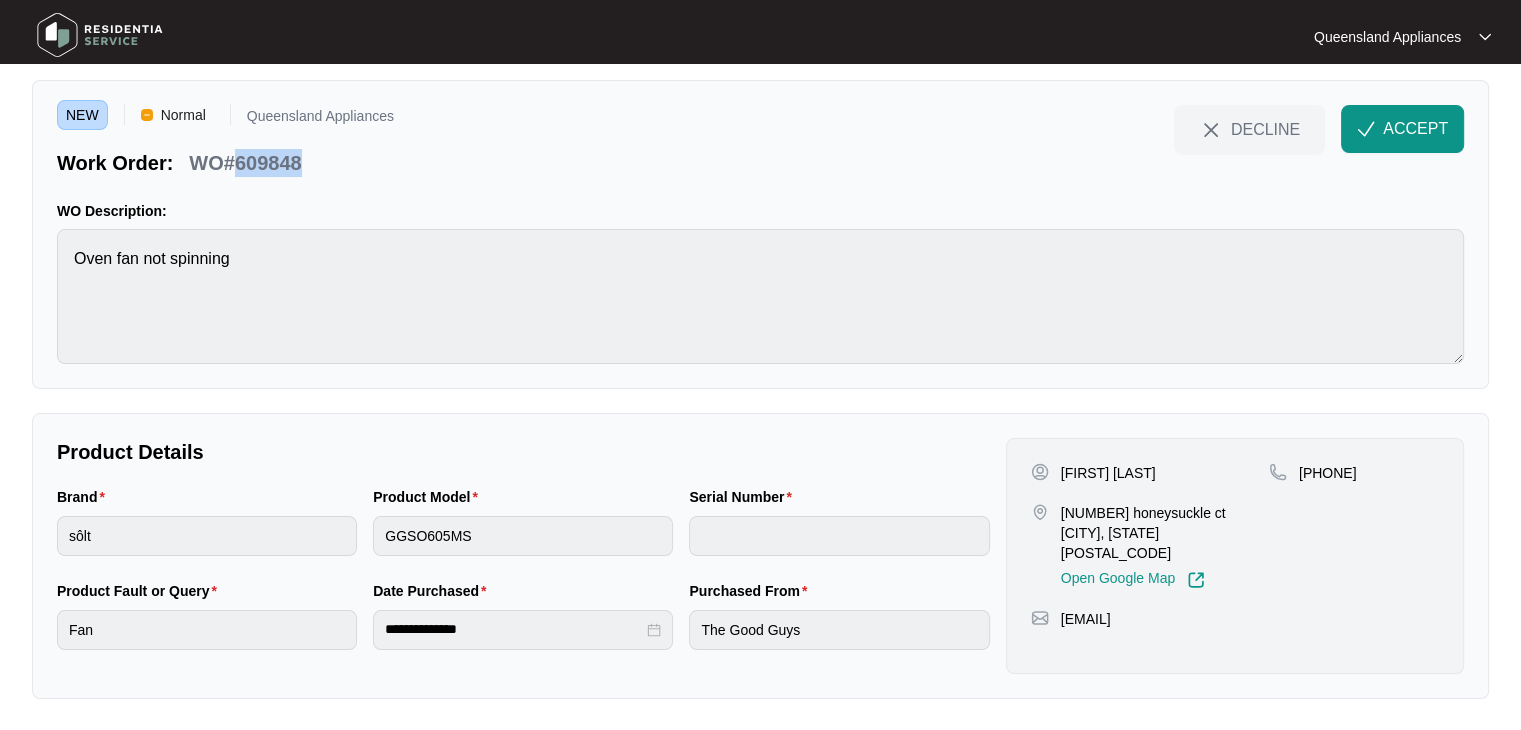 click on "WO#609848" at bounding box center [245, 163] 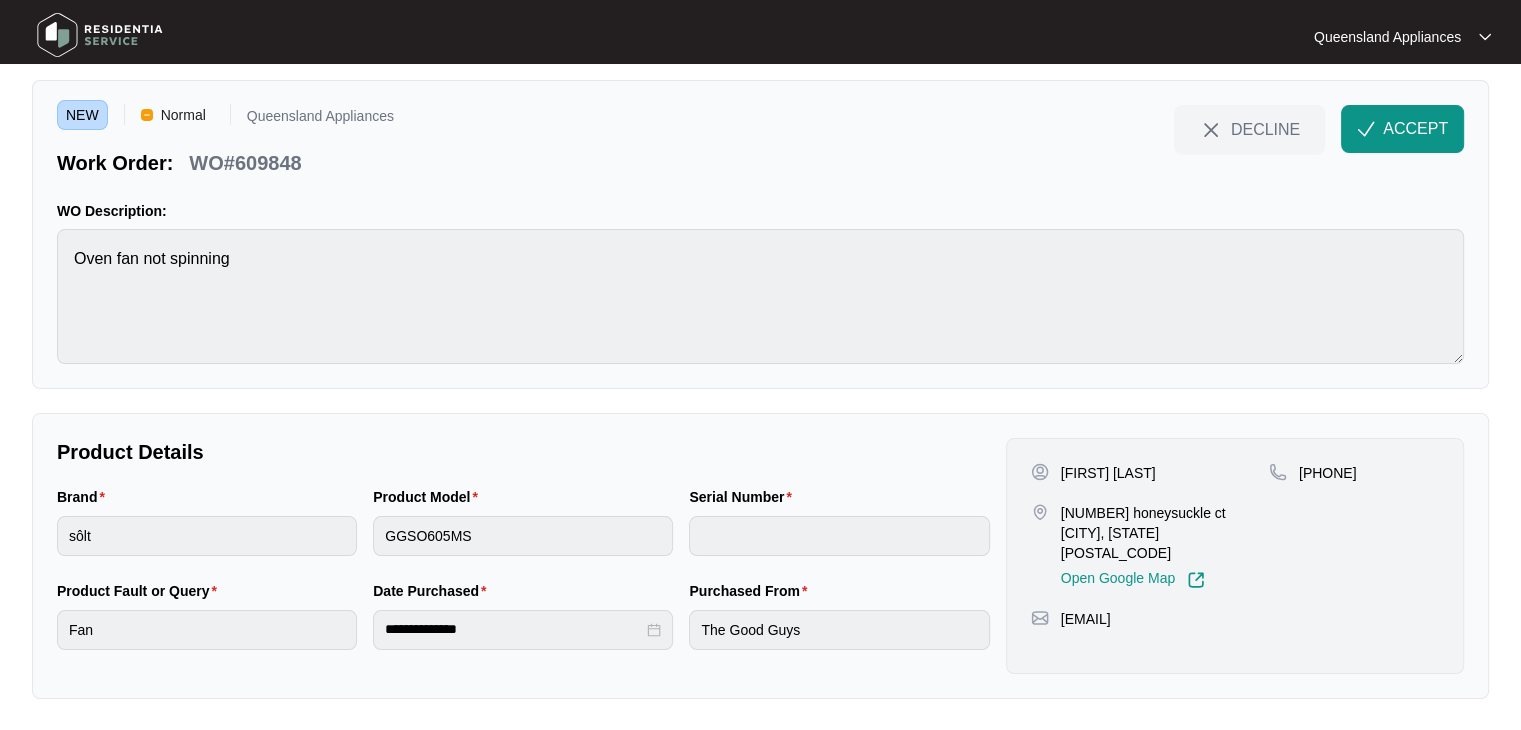 click on "[PHONE]" at bounding box center (1328, 473) 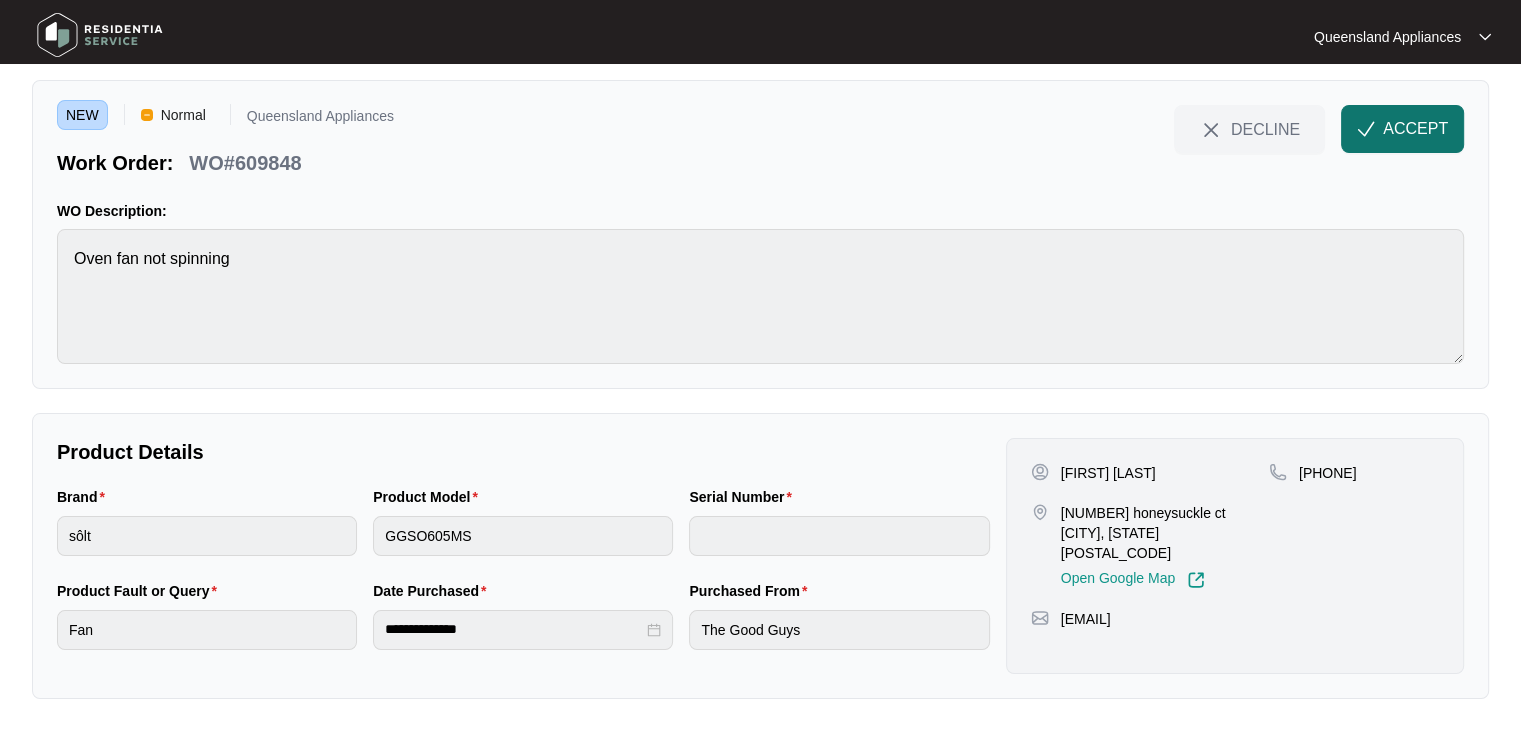 click on "ACCEPT" at bounding box center (1415, 129) 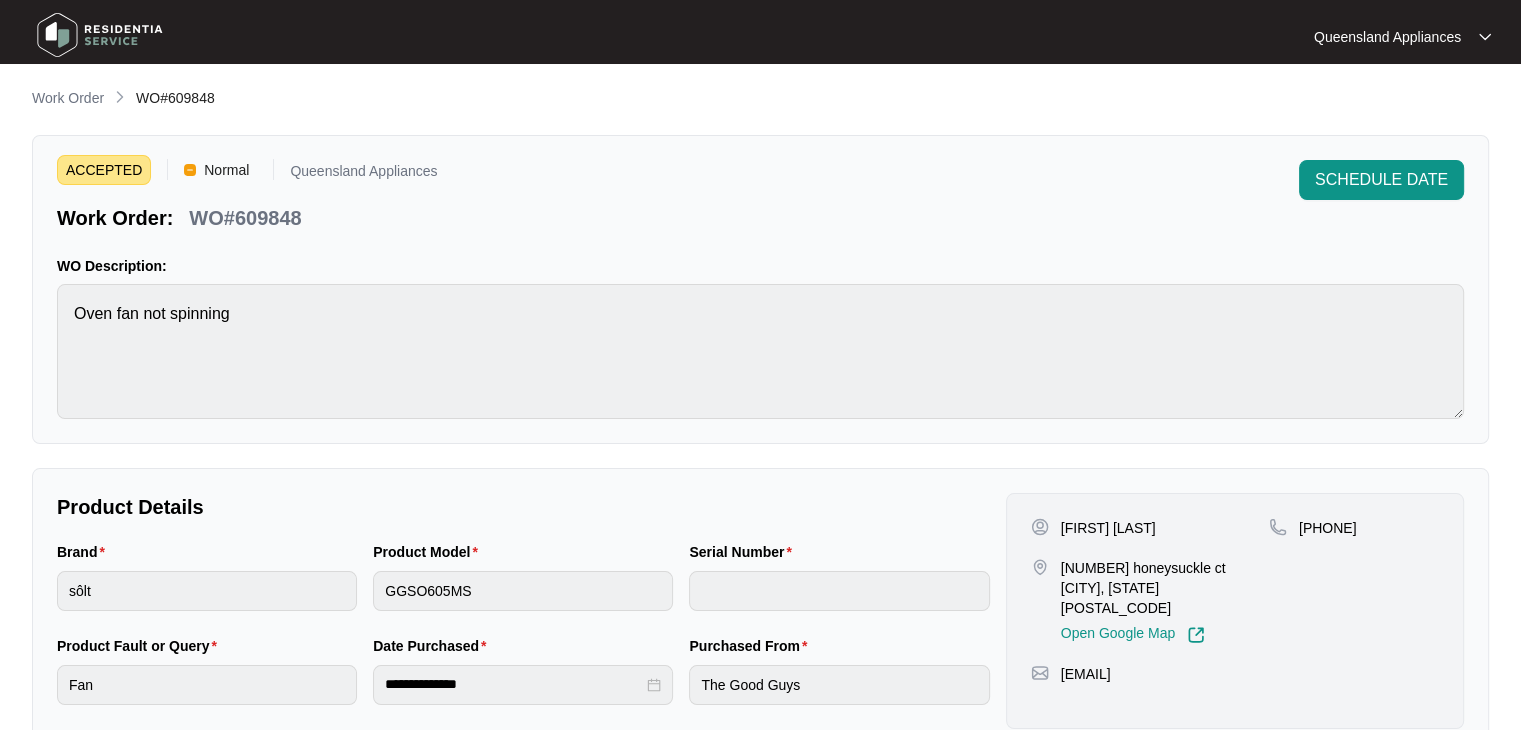 scroll, scrollTop: 0, scrollLeft: 0, axis: both 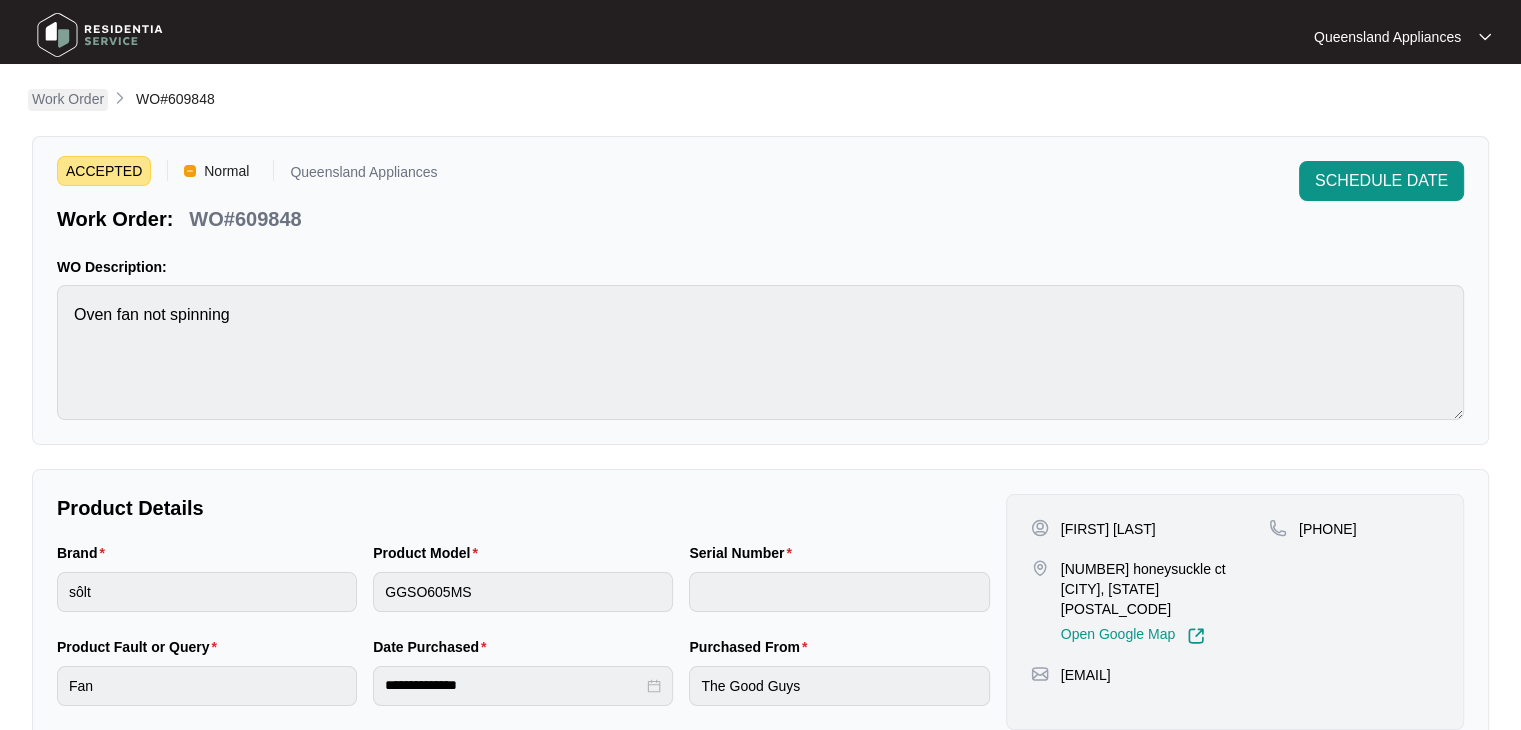 click on "Work Order" at bounding box center (68, 99) 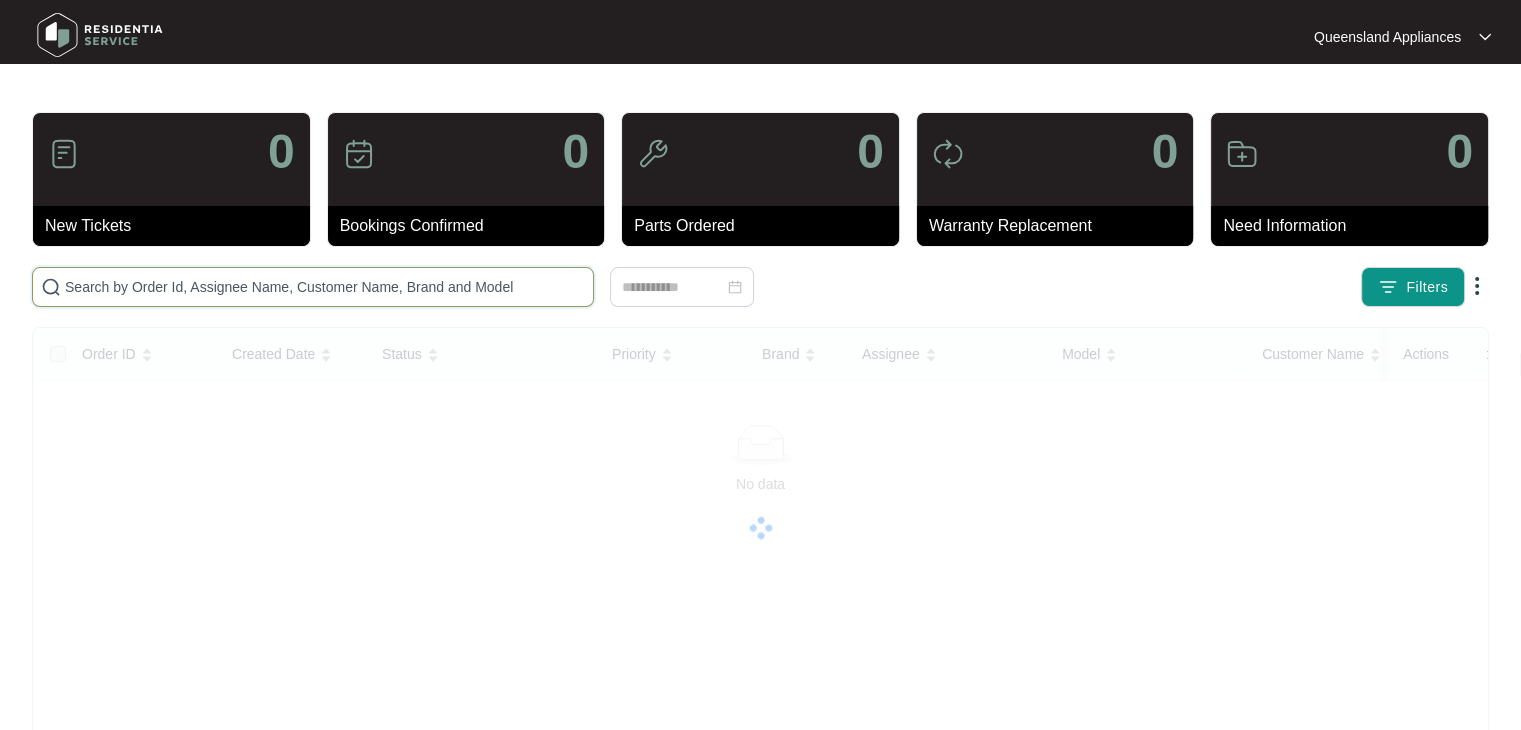 click at bounding box center (325, 287) 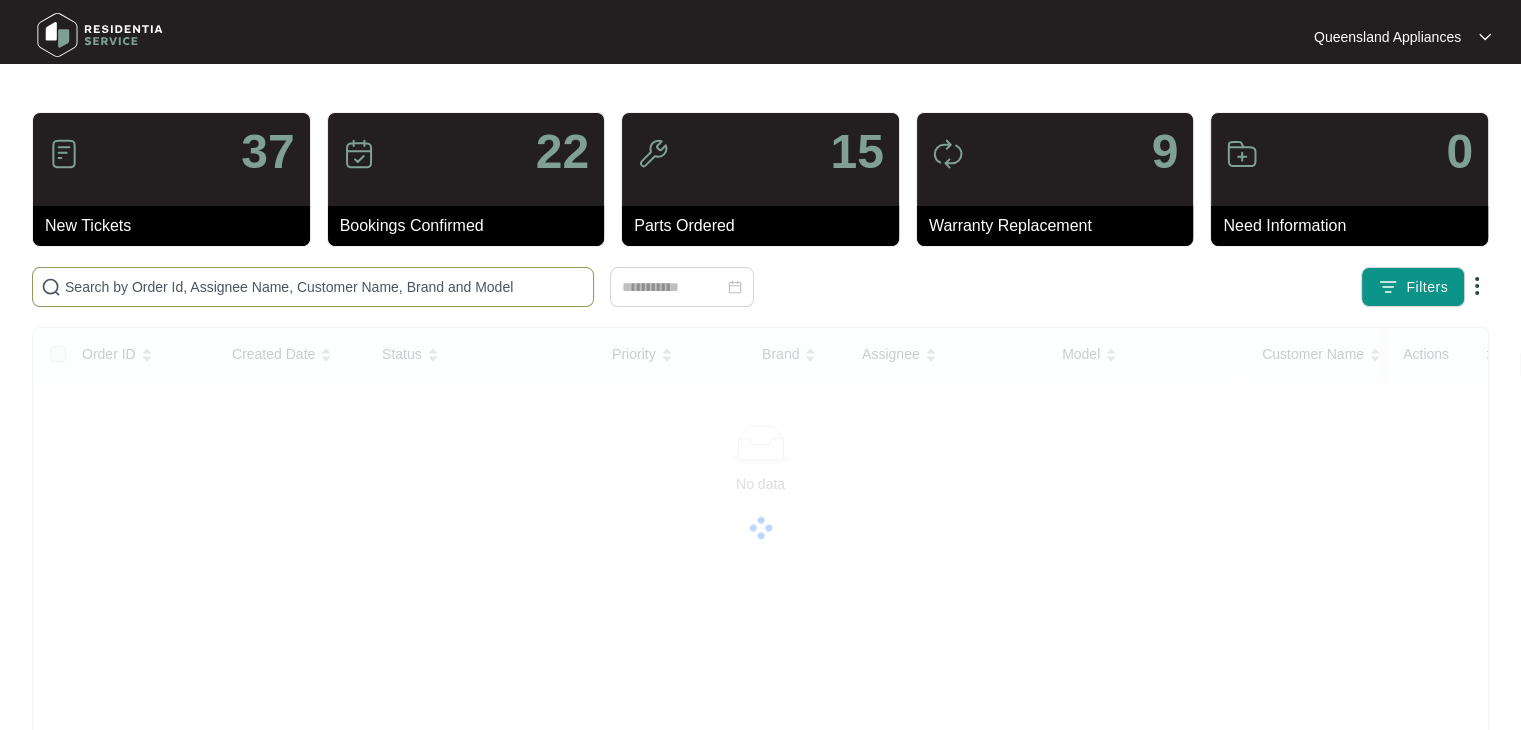 paste on "609858" 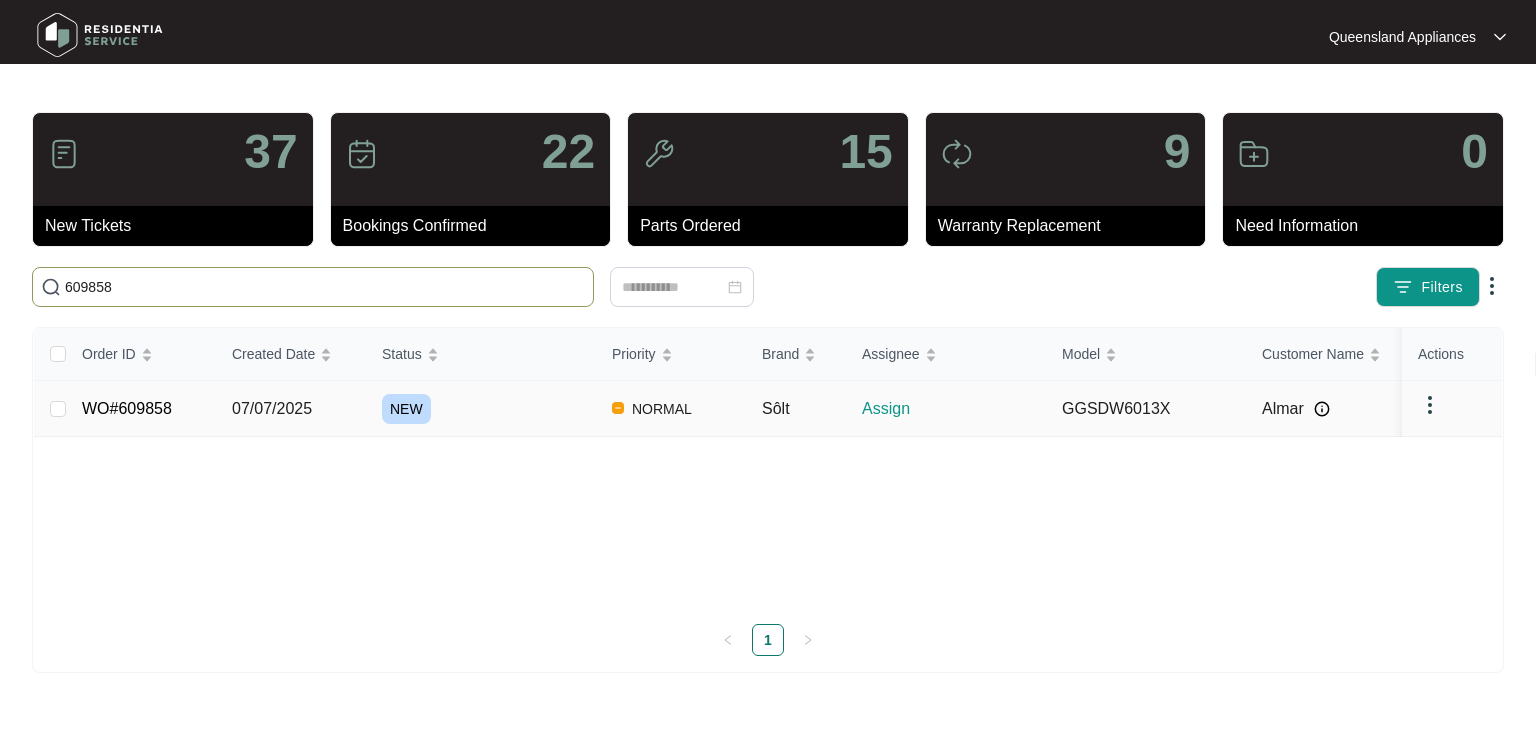 type on "609858" 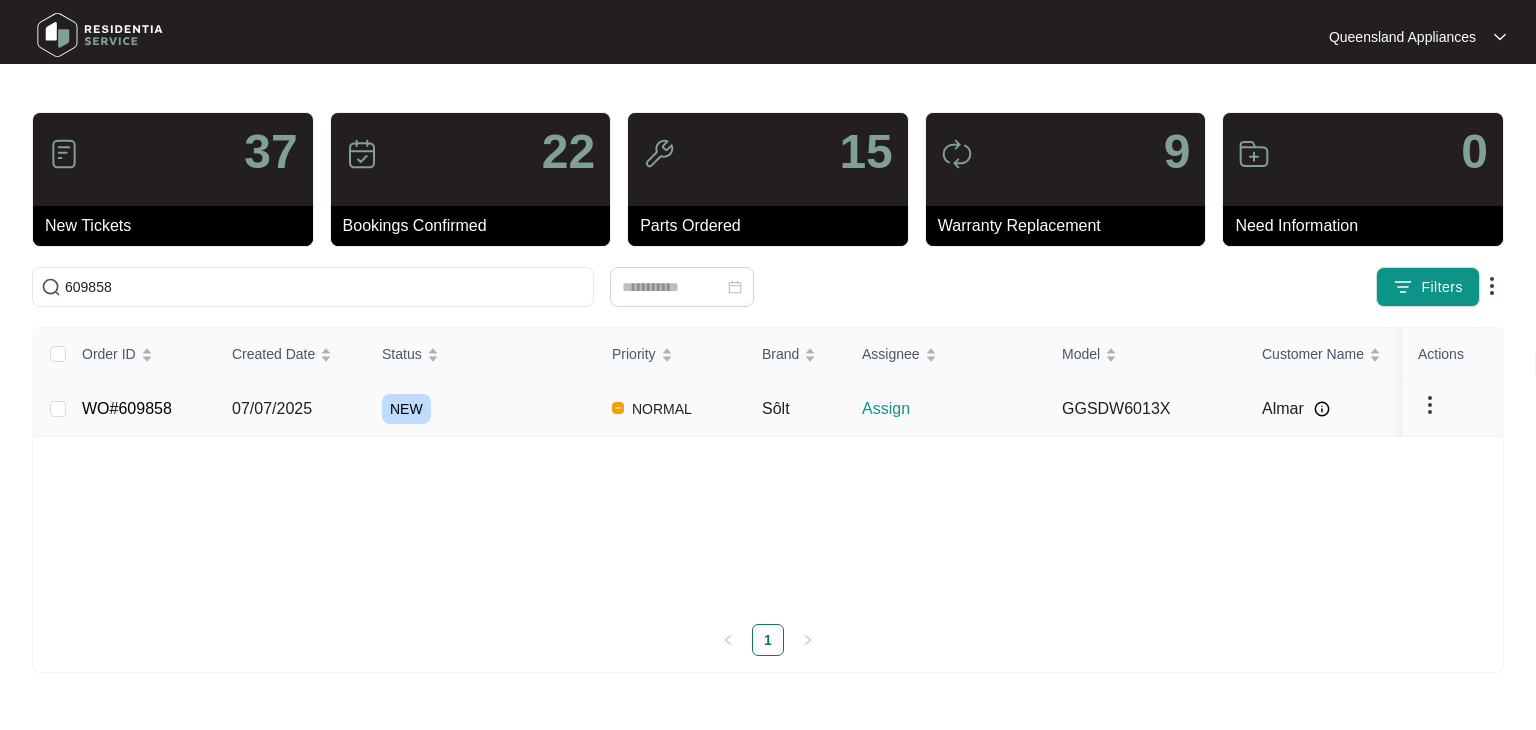 click on "WO#609858" at bounding box center [127, 408] 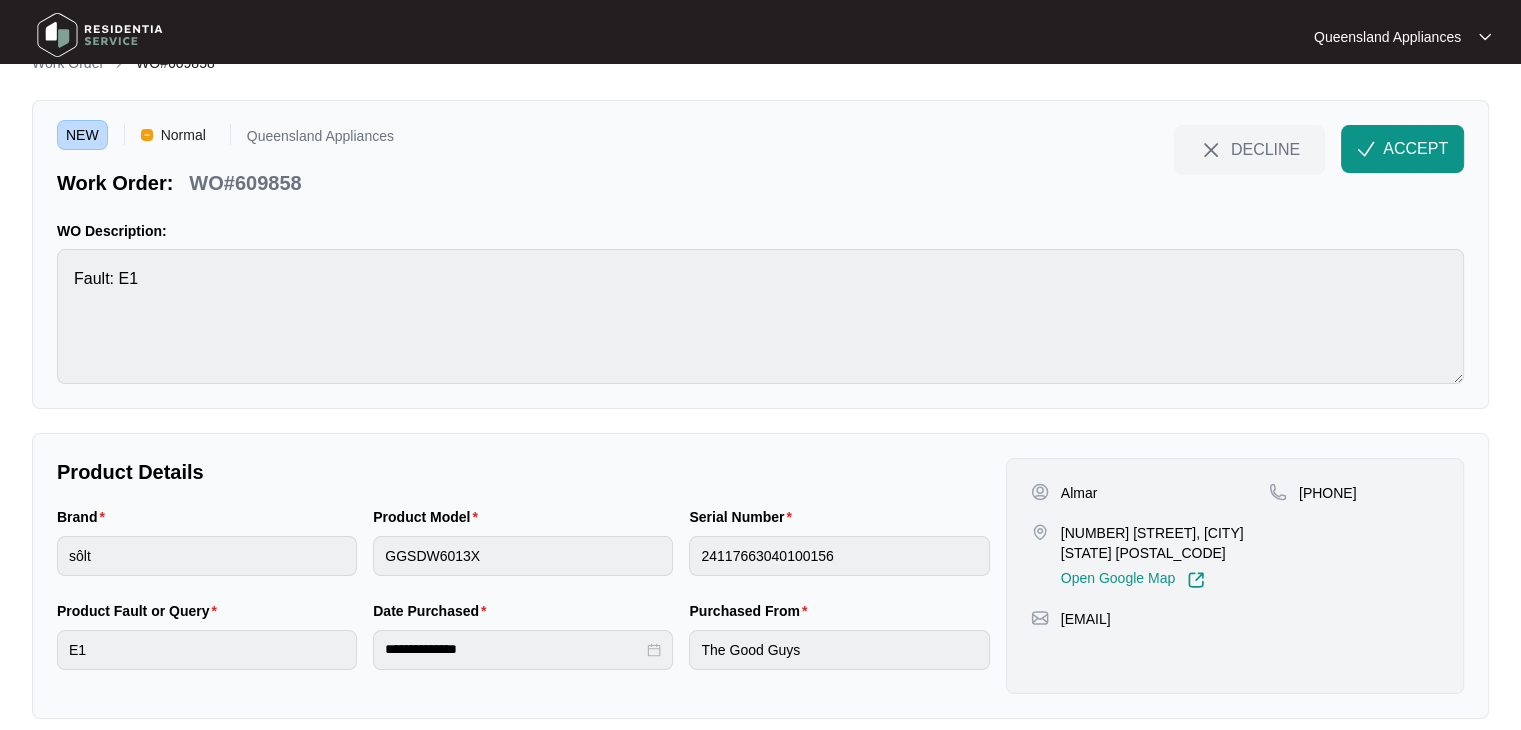 scroll, scrollTop: 56, scrollLeft: 0, axis: vertical 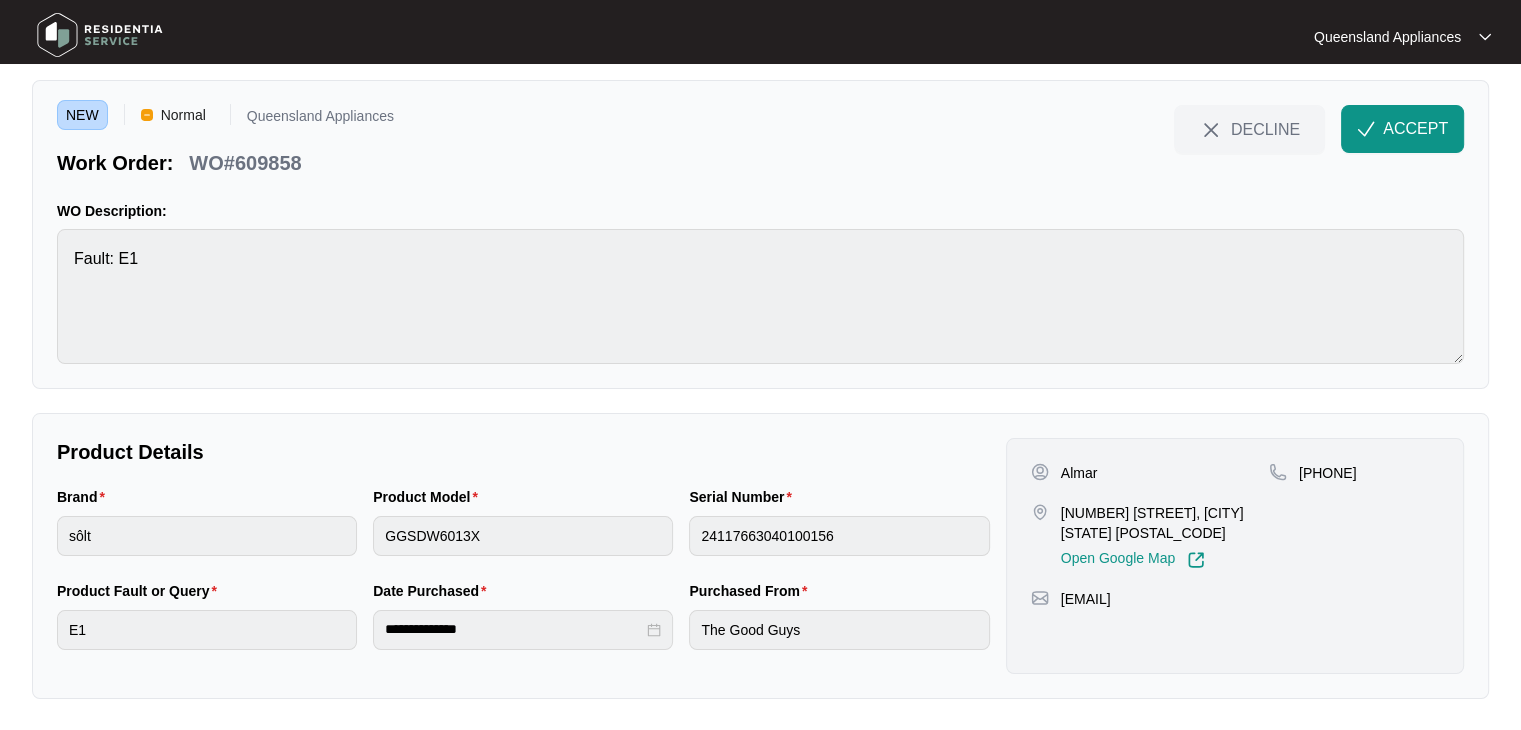 click on "[NUMBER] [STREET], [CITY] [STATE] [POSTAL_CODE]" at bounding box center (1165, 523) 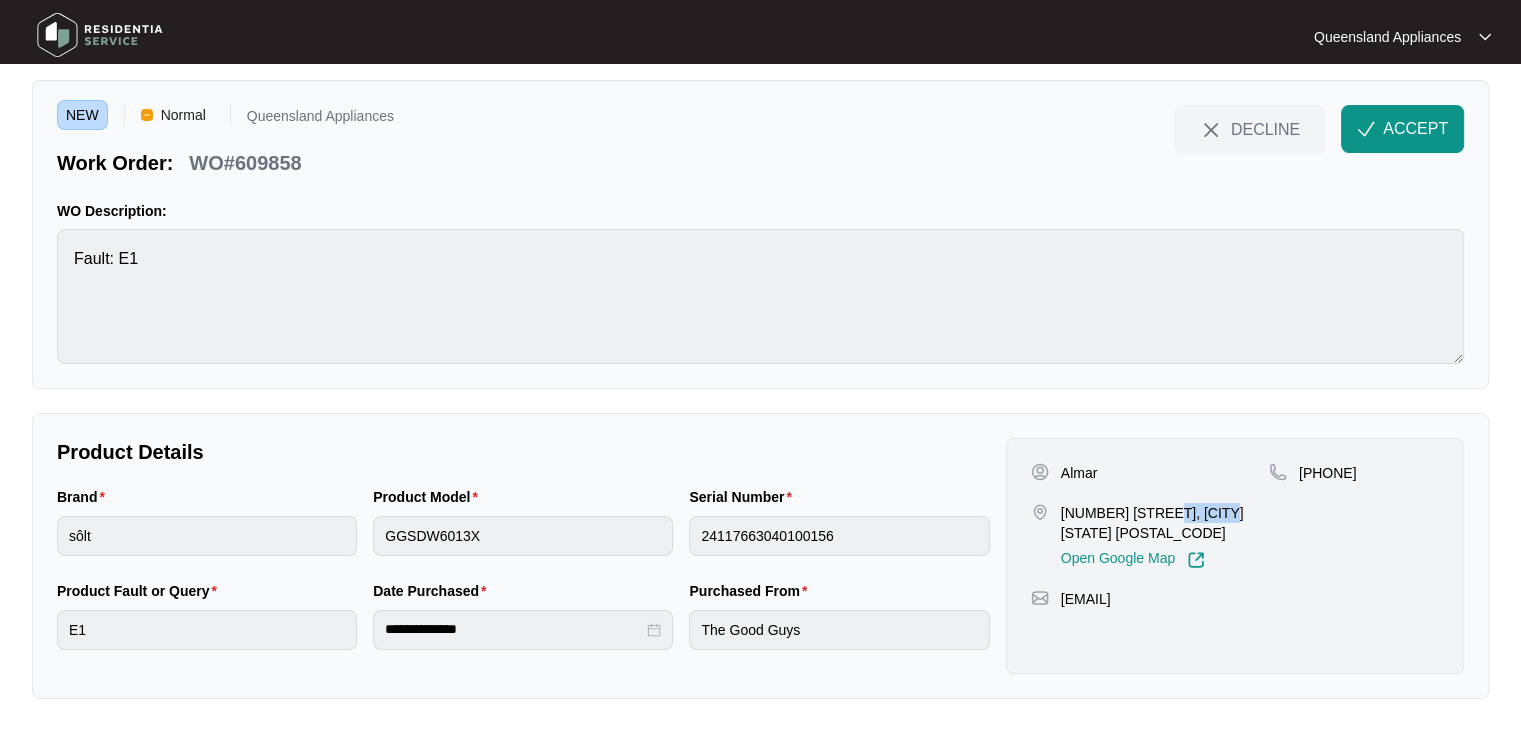 click on "[NUMBER] [STREET], [CITY] [STATE] [POSTAL_CODE]" at bounding box center (1165, 523) 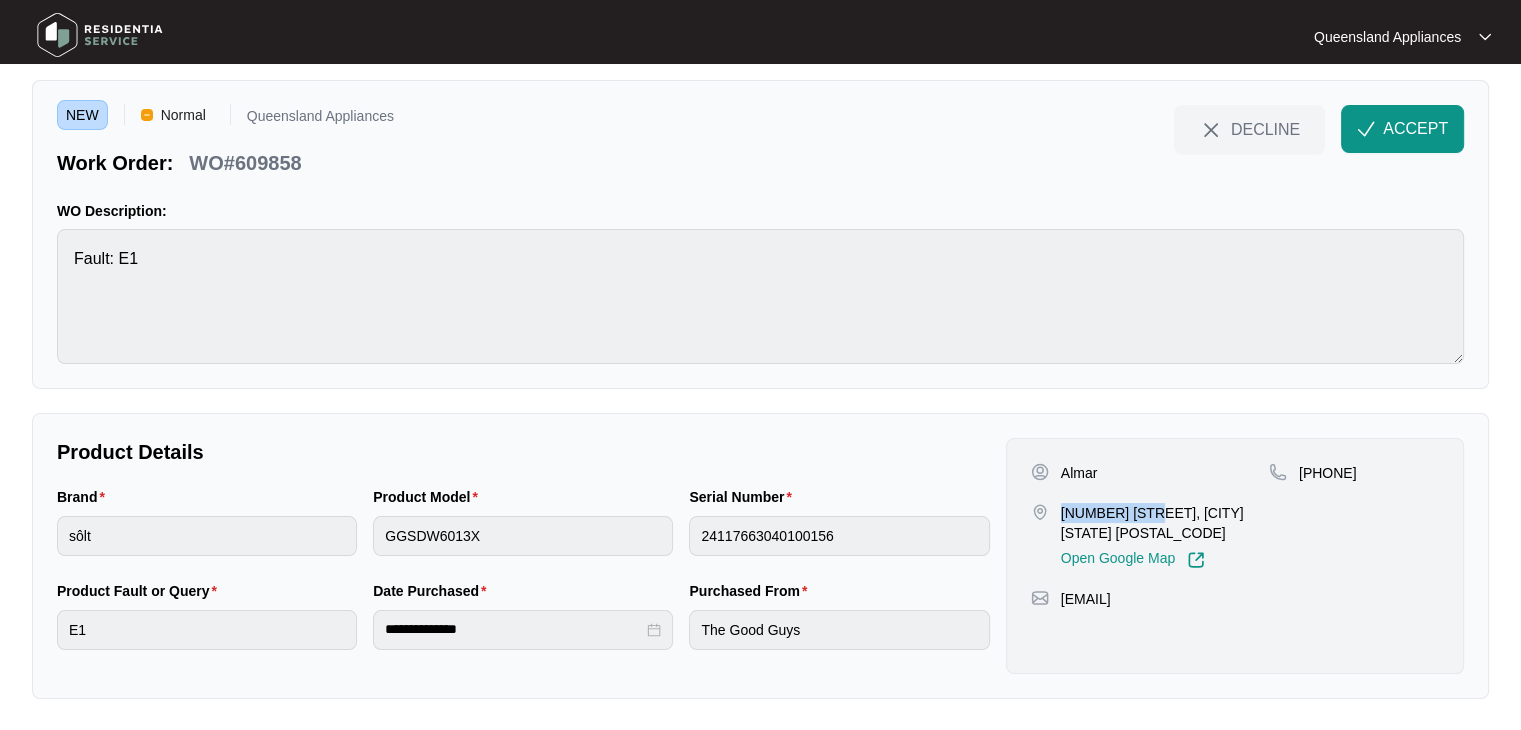 drag, startPoint x: 1057, startPoint y: 512, endPoint x: 1147, endPoint y: 513, distance: 90.005554 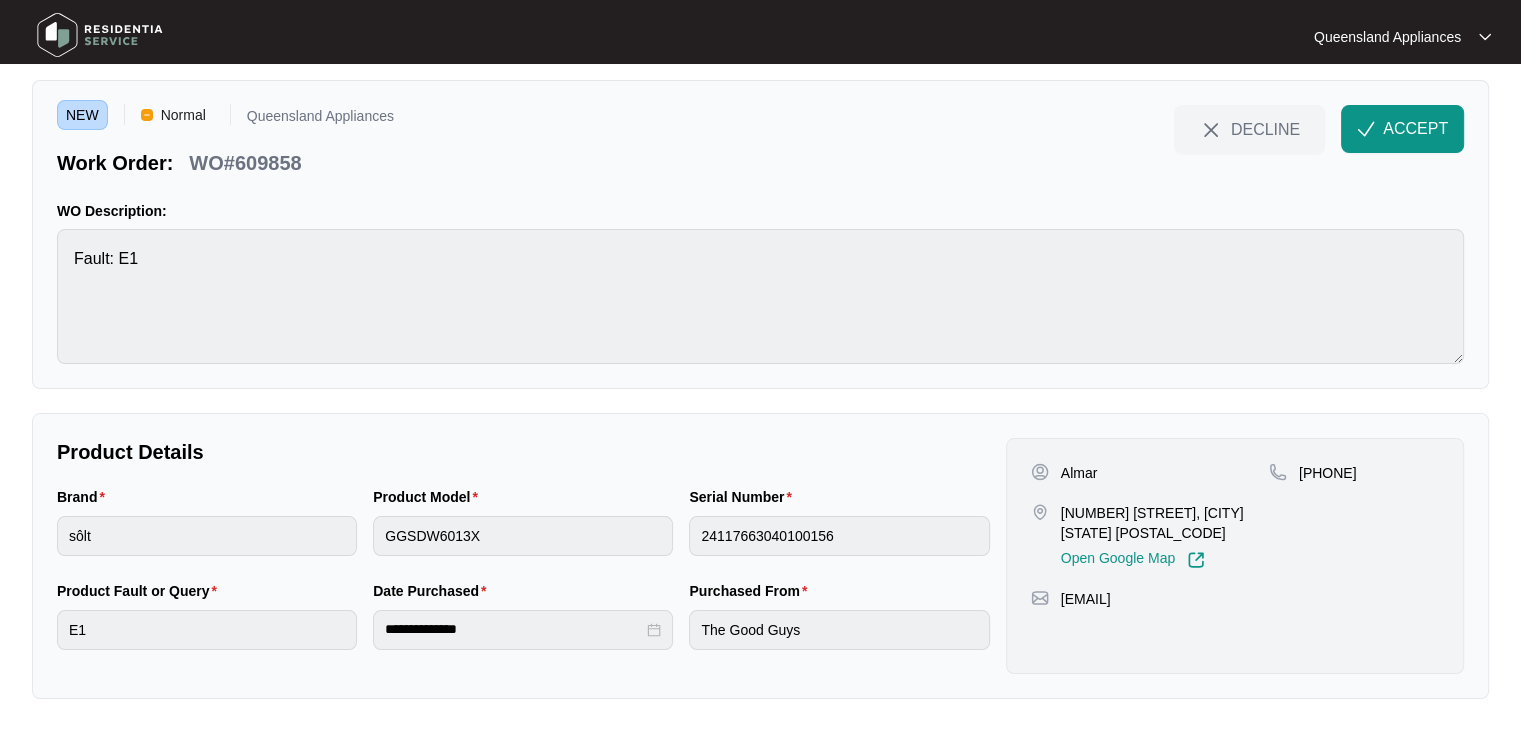 click on "WO#609858" at bounding box center (245, 159) 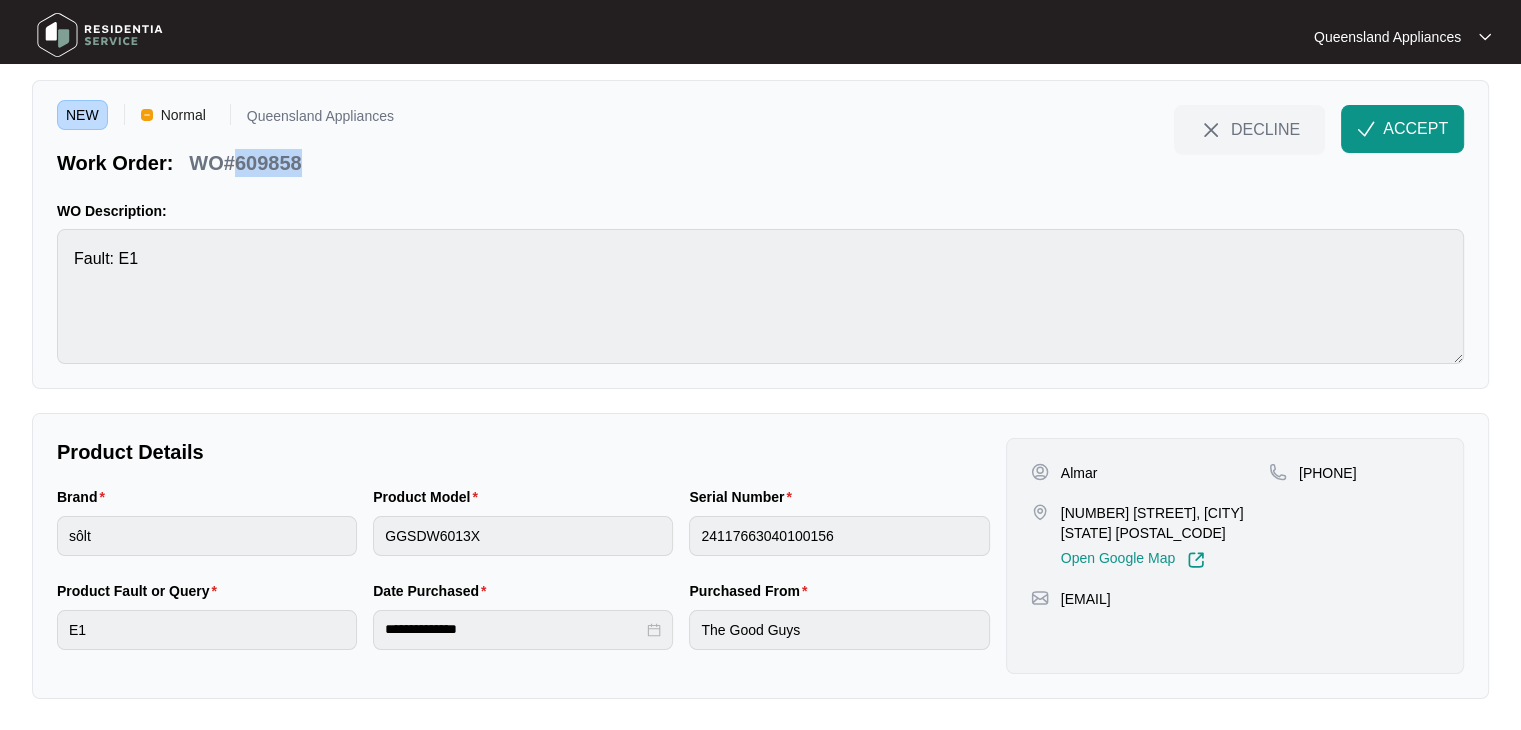click on "WO#609858" at bounding box center [245, 163] 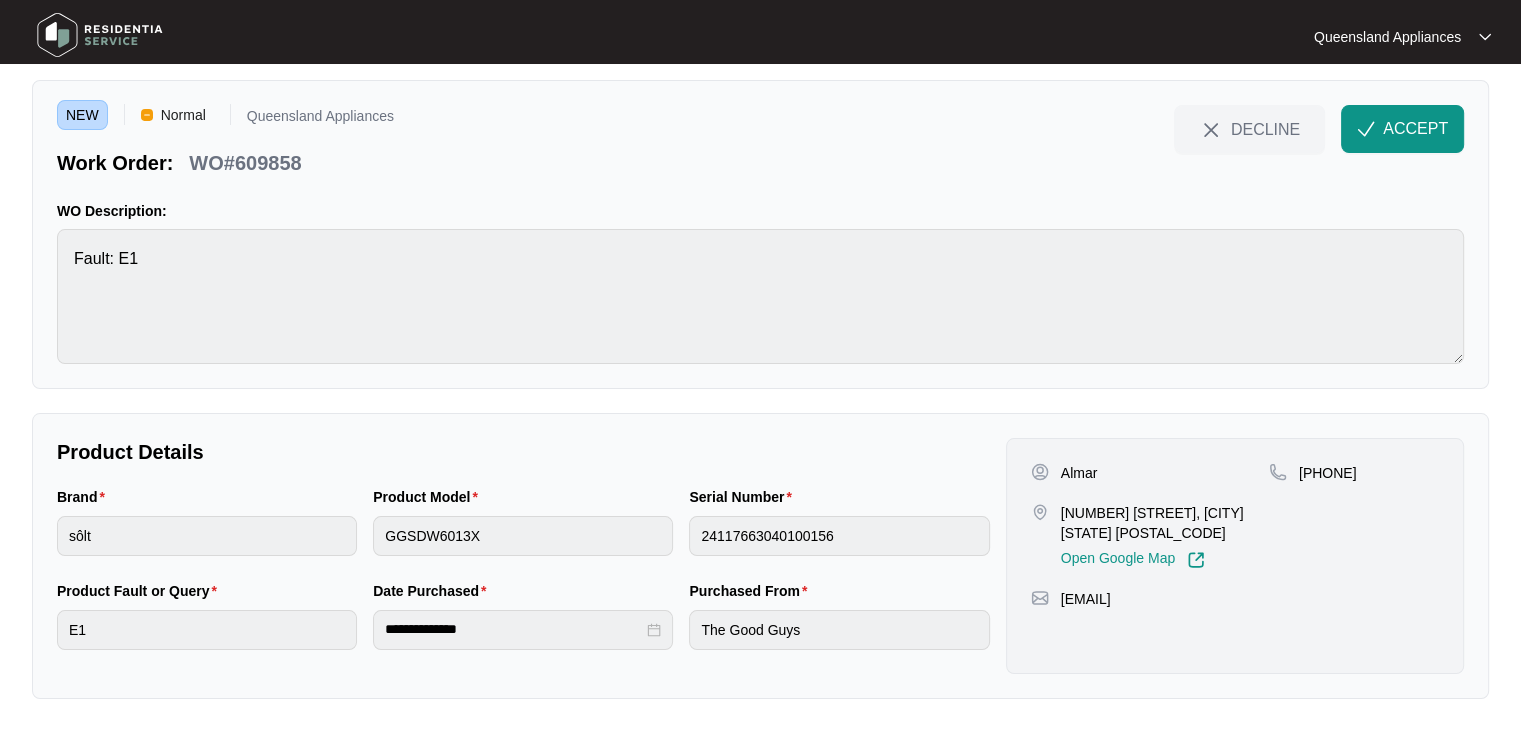 click on "[PHONE]" at bounding box center [1328, 473] 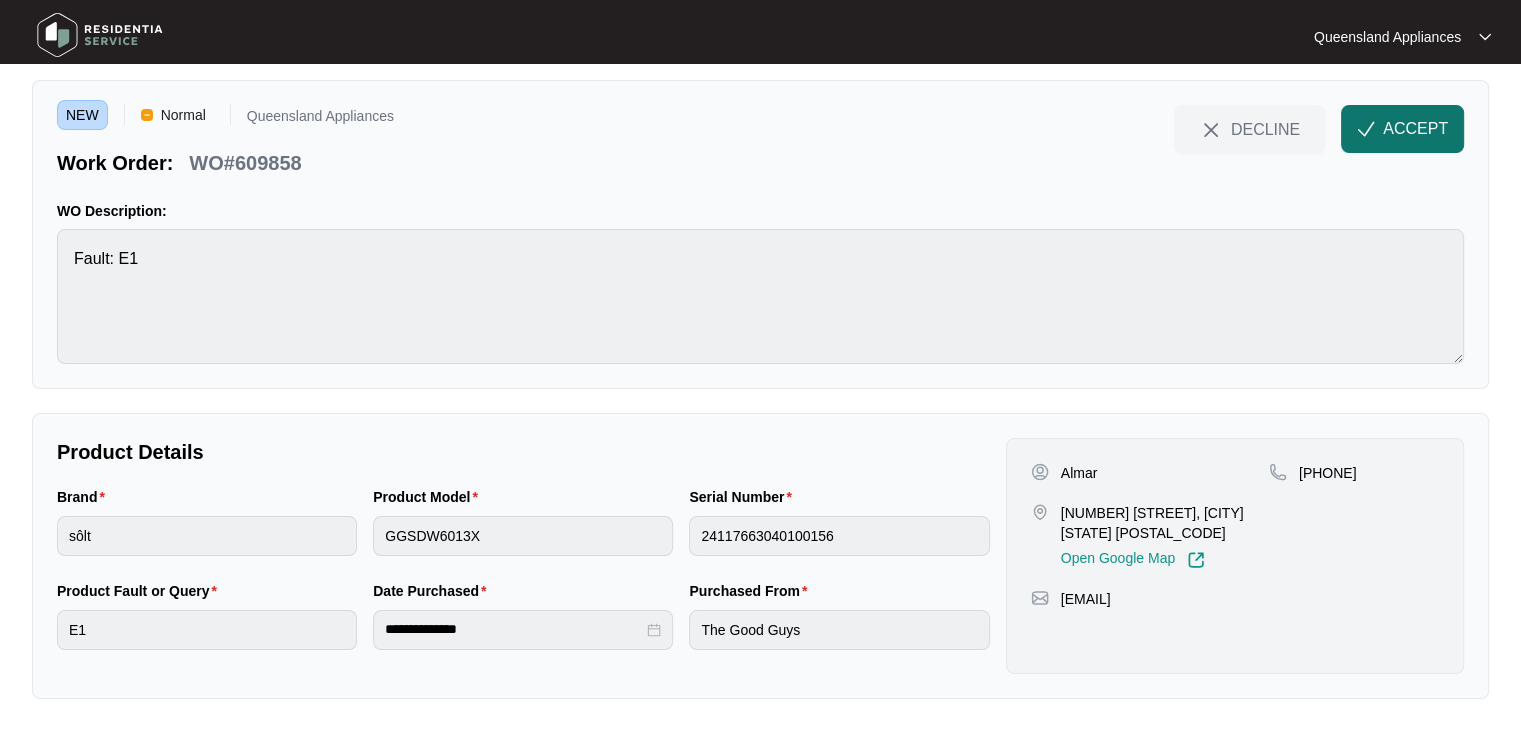 click on "ACCEPT" at bounding box center (1402, 129) 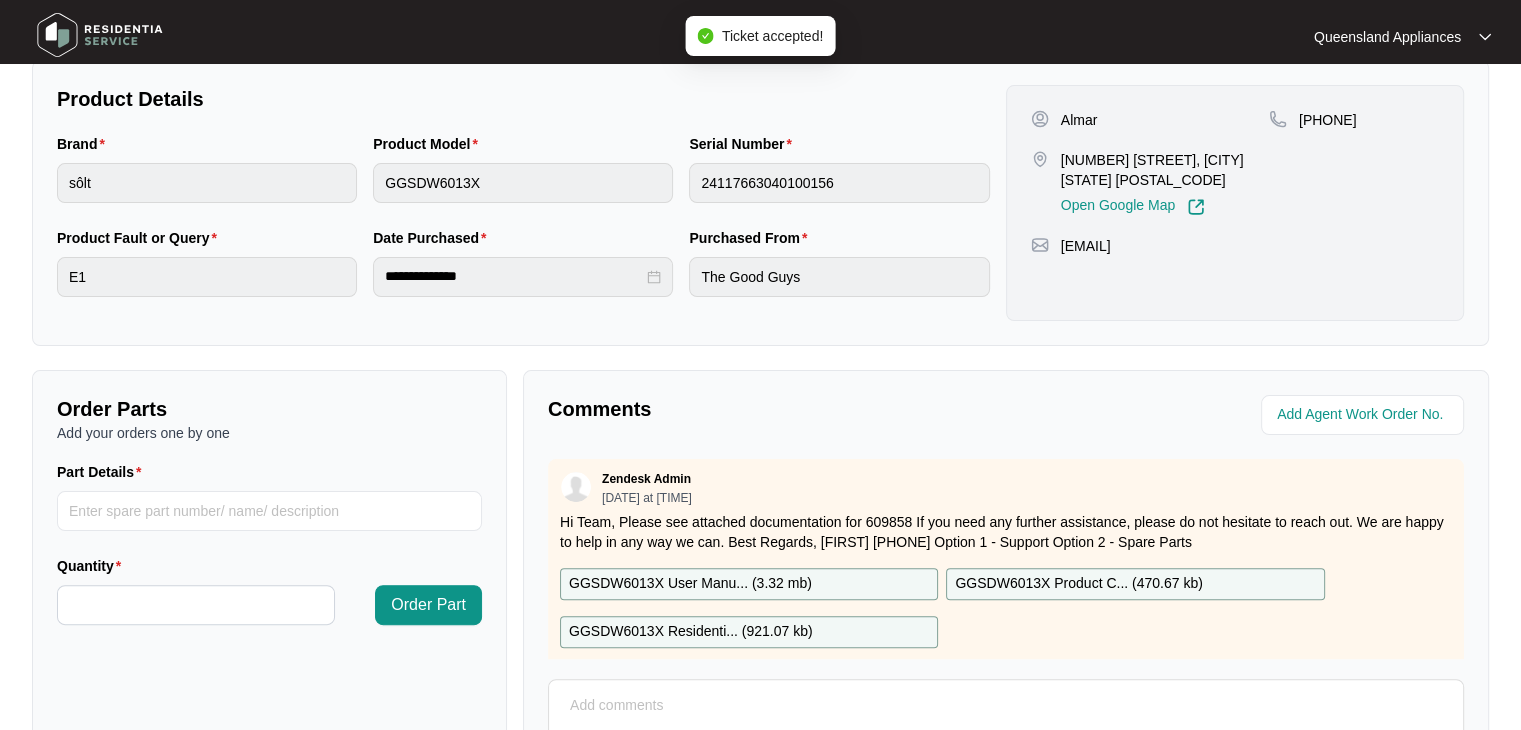 scroll, scrollTop: 594, scrollLeft: 0, axis: vertical 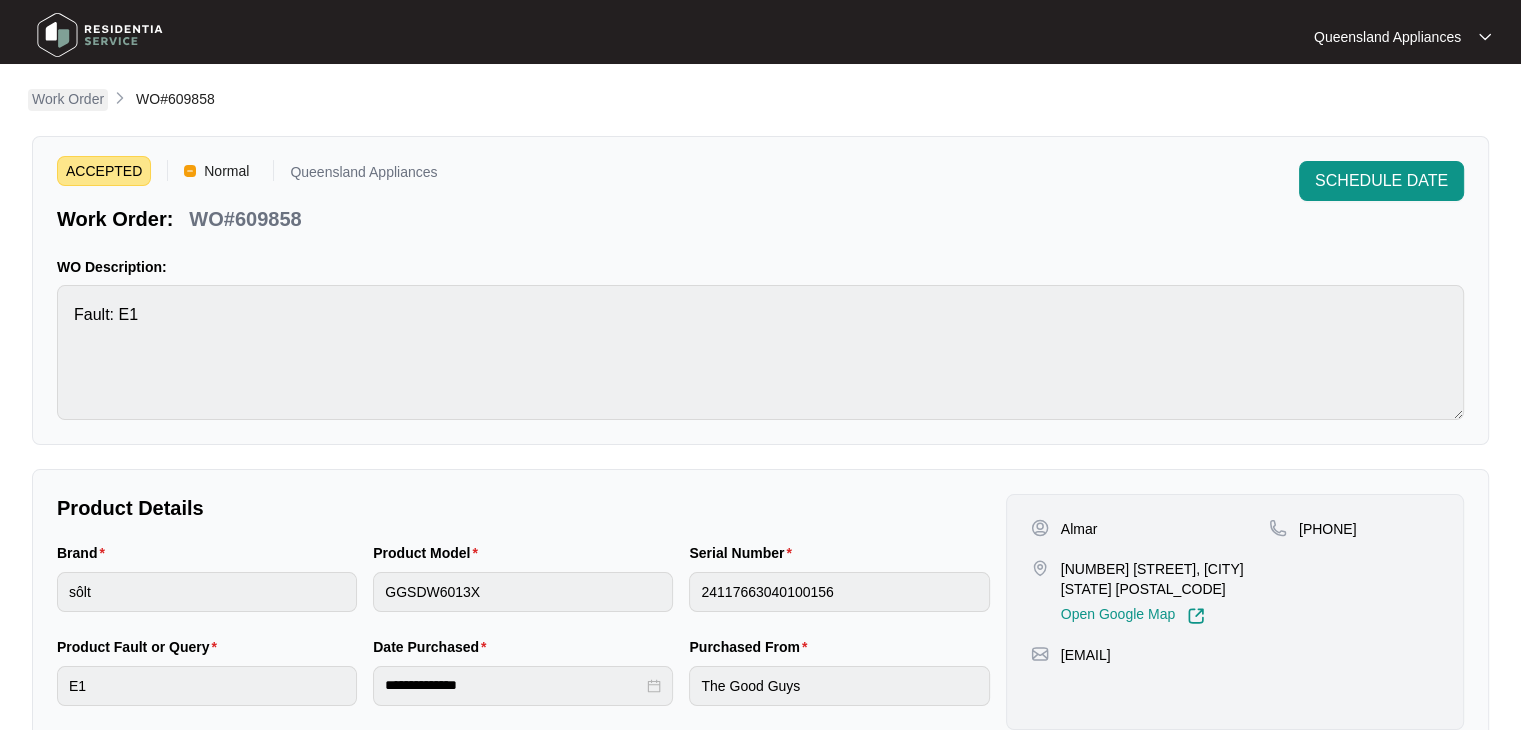 click on "Work Order" at bounding box center (68, 99) 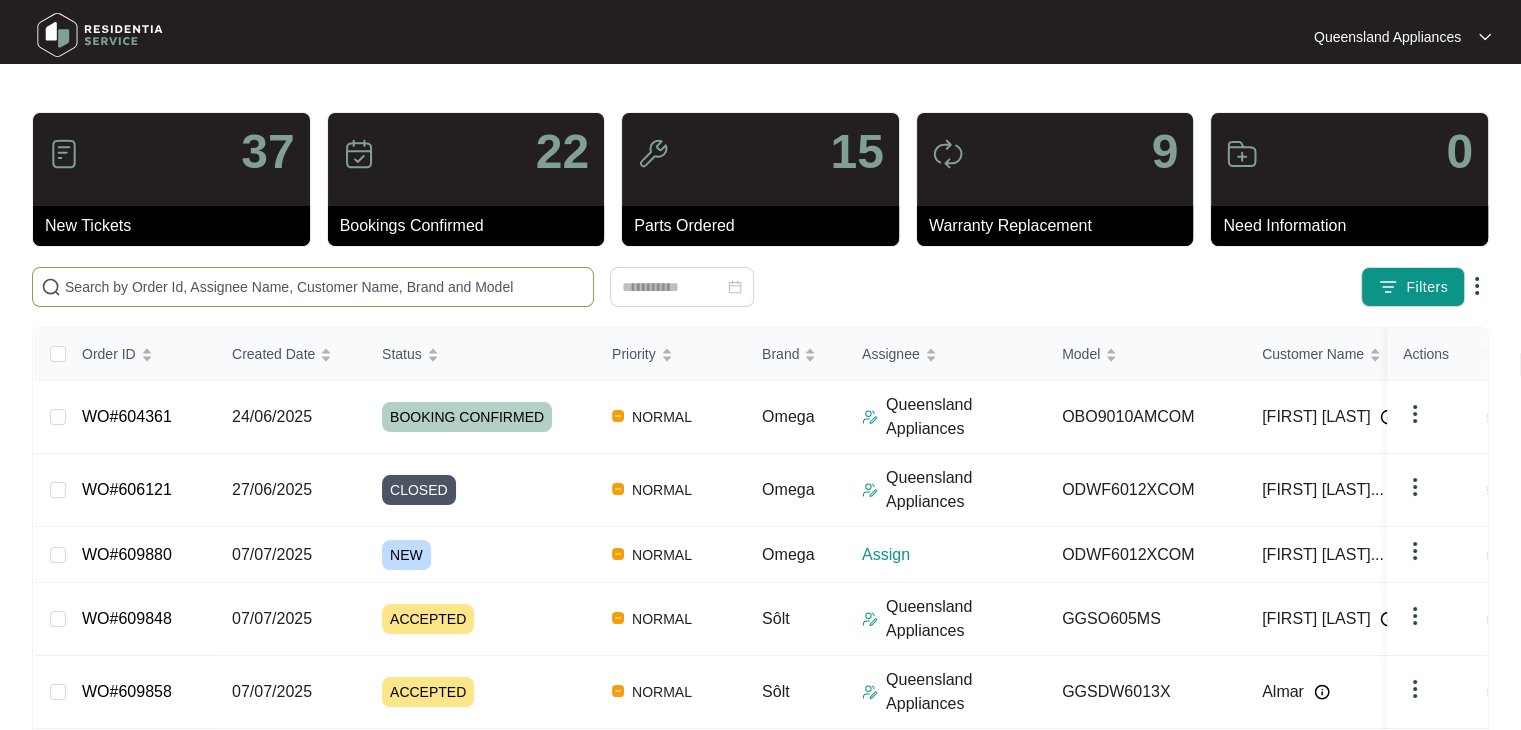 click at bounding box center (325, 287) 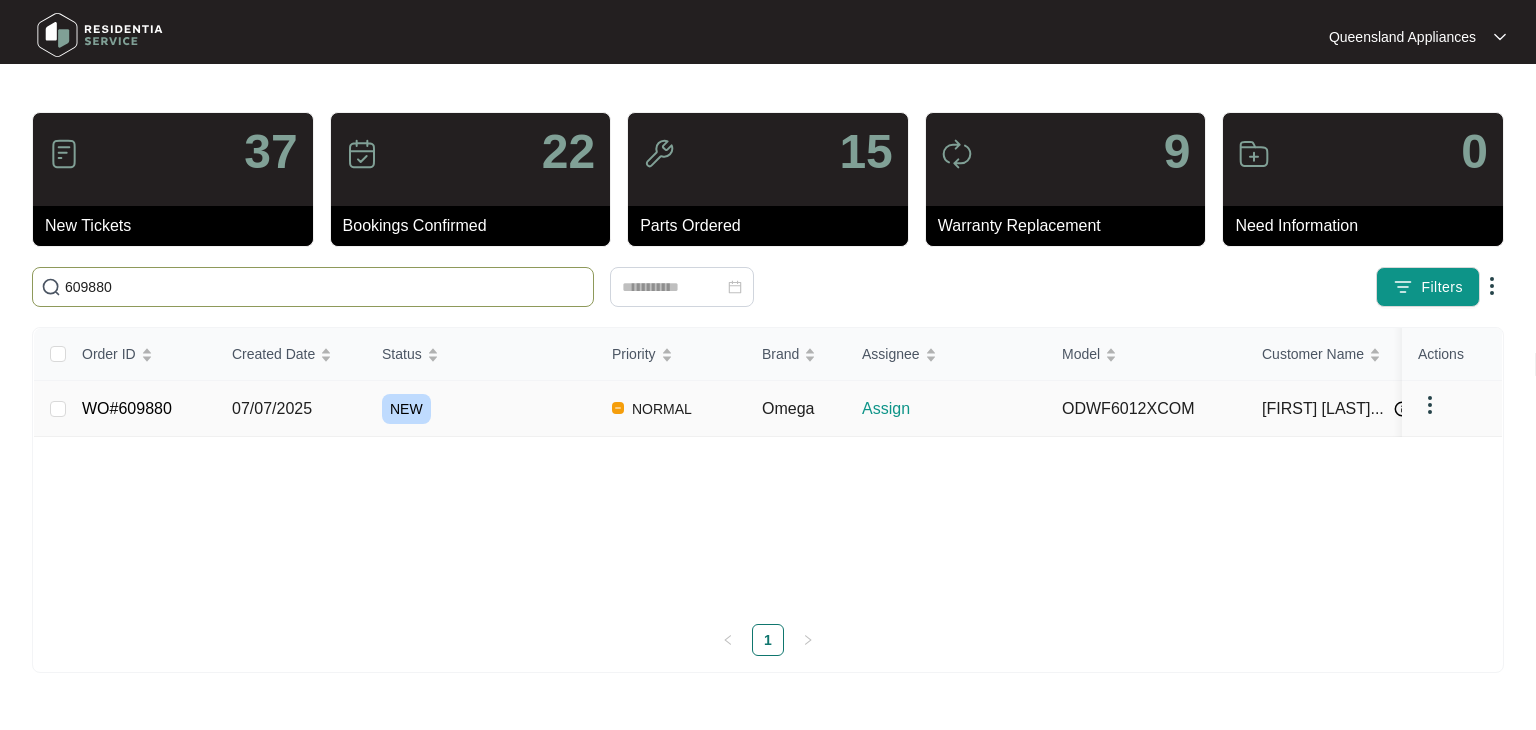 type on "609880" 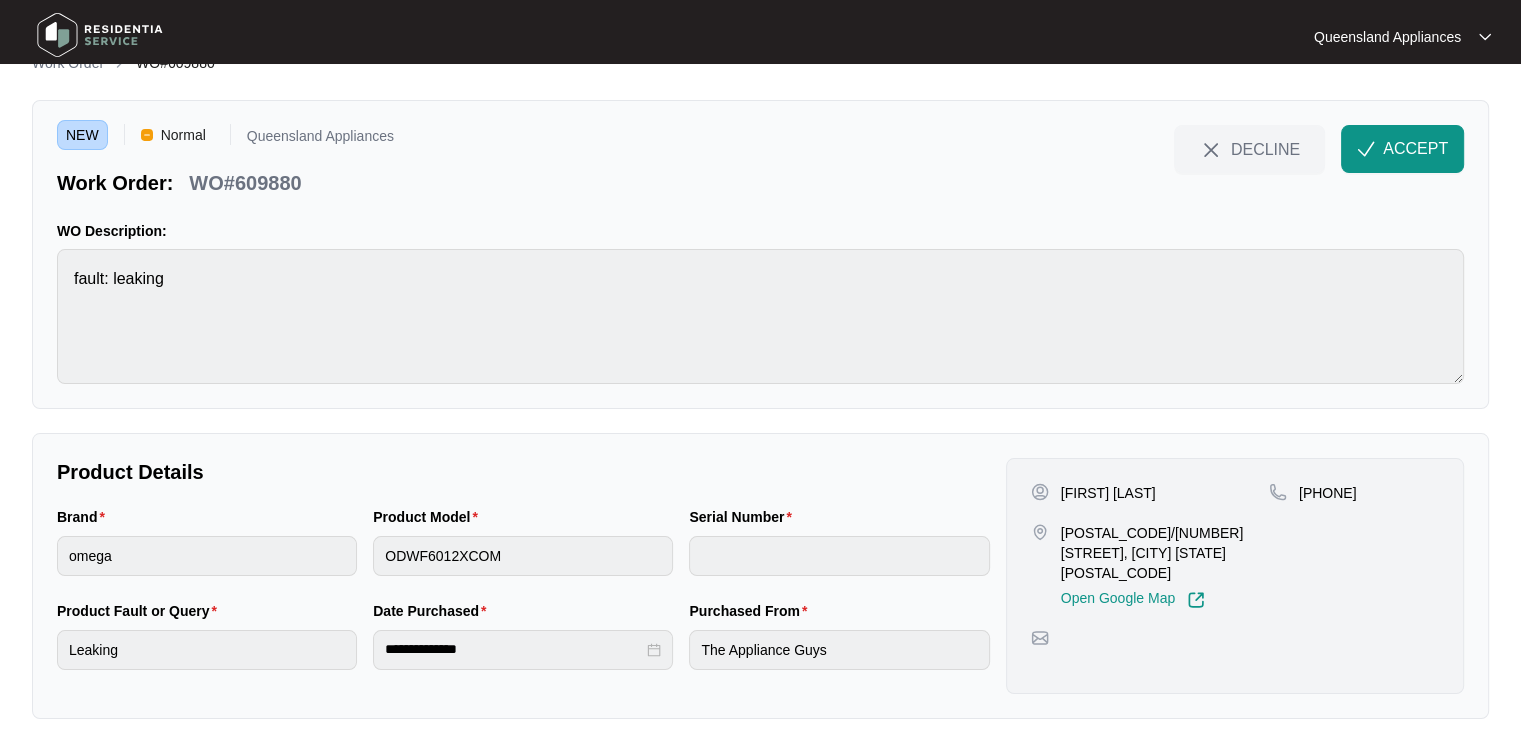 scroll, scrollTop: 56, scrollLeft: 0, axis: vertical 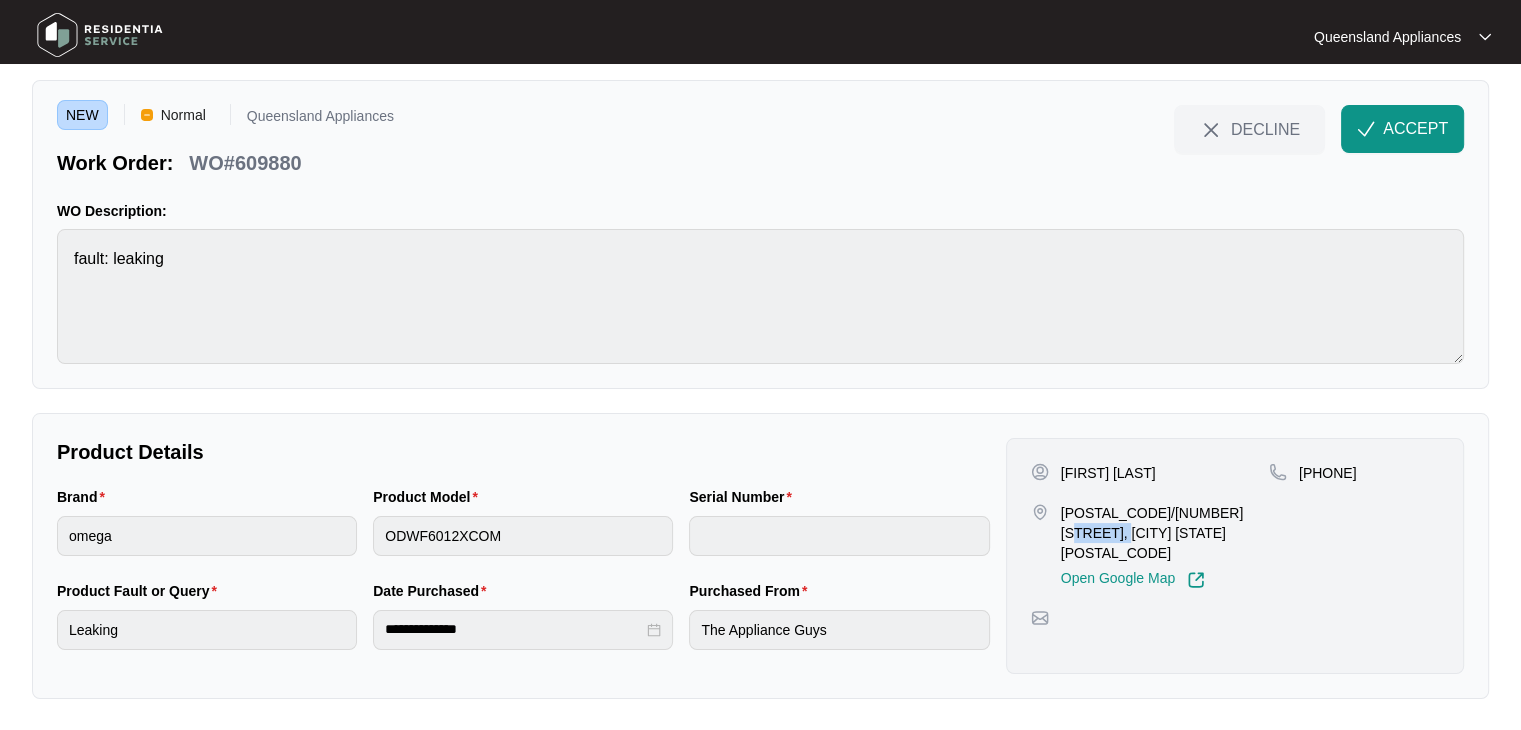 drag, startPoint x: 1062, startPoint y: 526, endPoint x: 1113, endPoint y: 527, distance: 51.009804 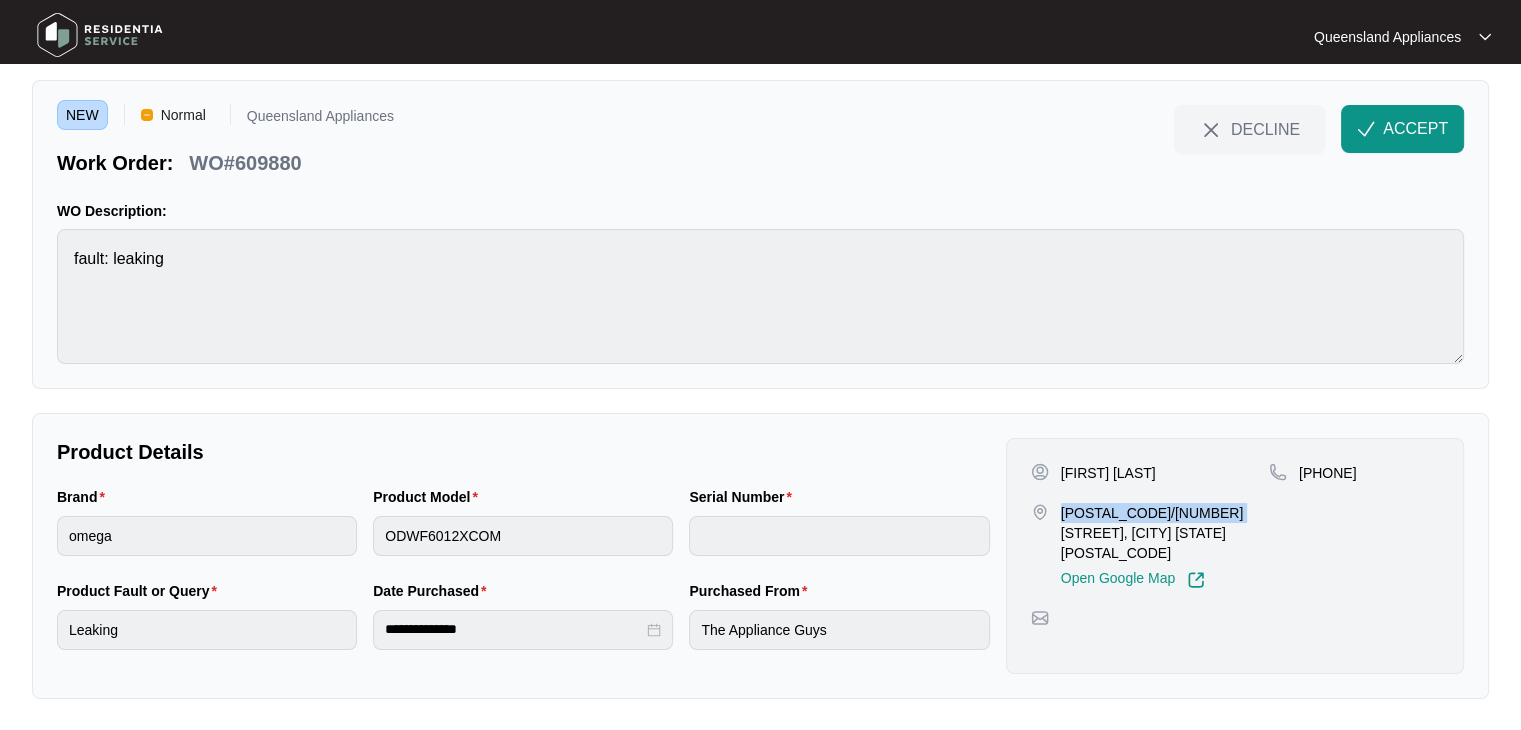 drag, startPoint x: 1057, startPoint y: 508, endPoint x: 1214, endPoint y: 509, distance: 157.00319 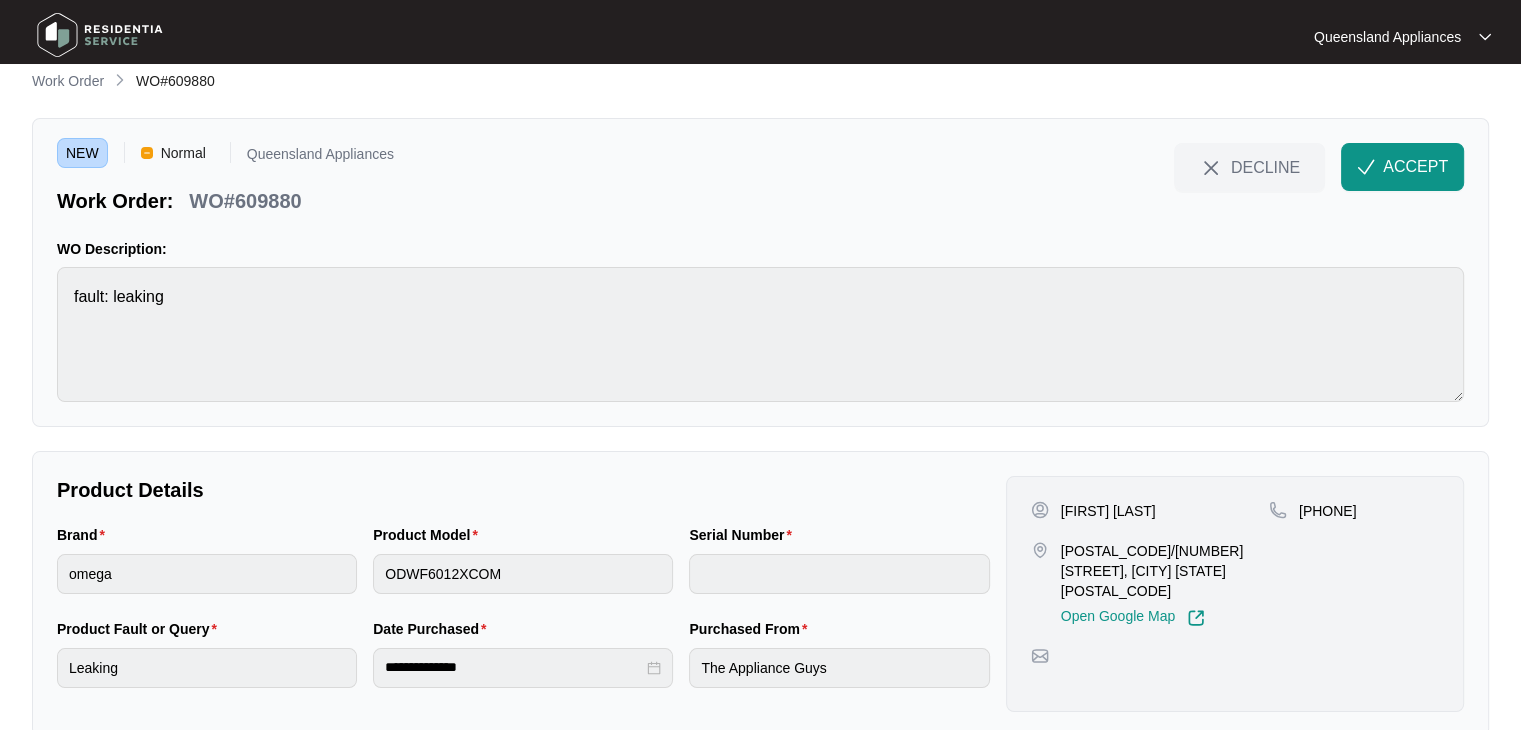 scroll, scrollTop: 0, scrollLeft: 0, axis: both 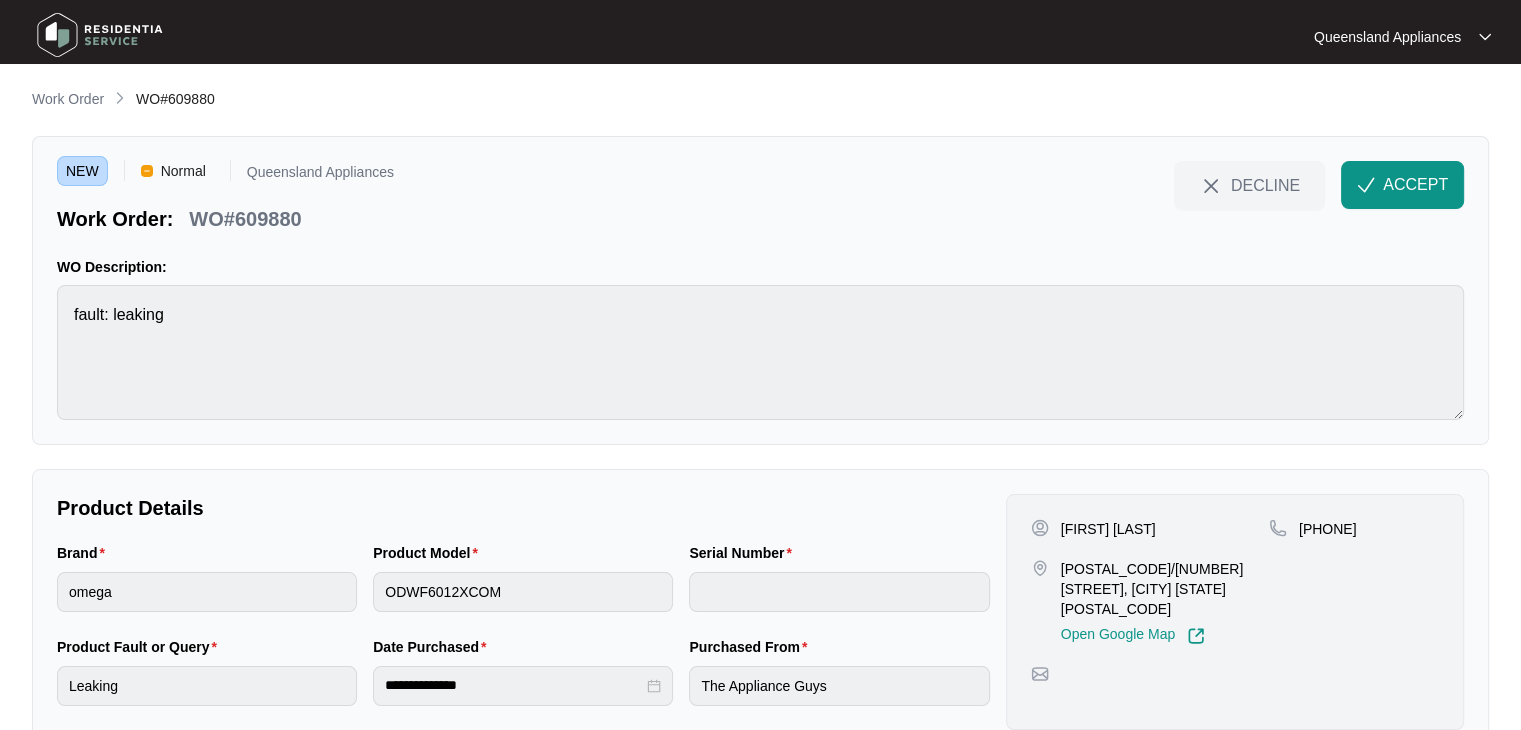 click on "WO#609880" at bounding box center [245, 219] 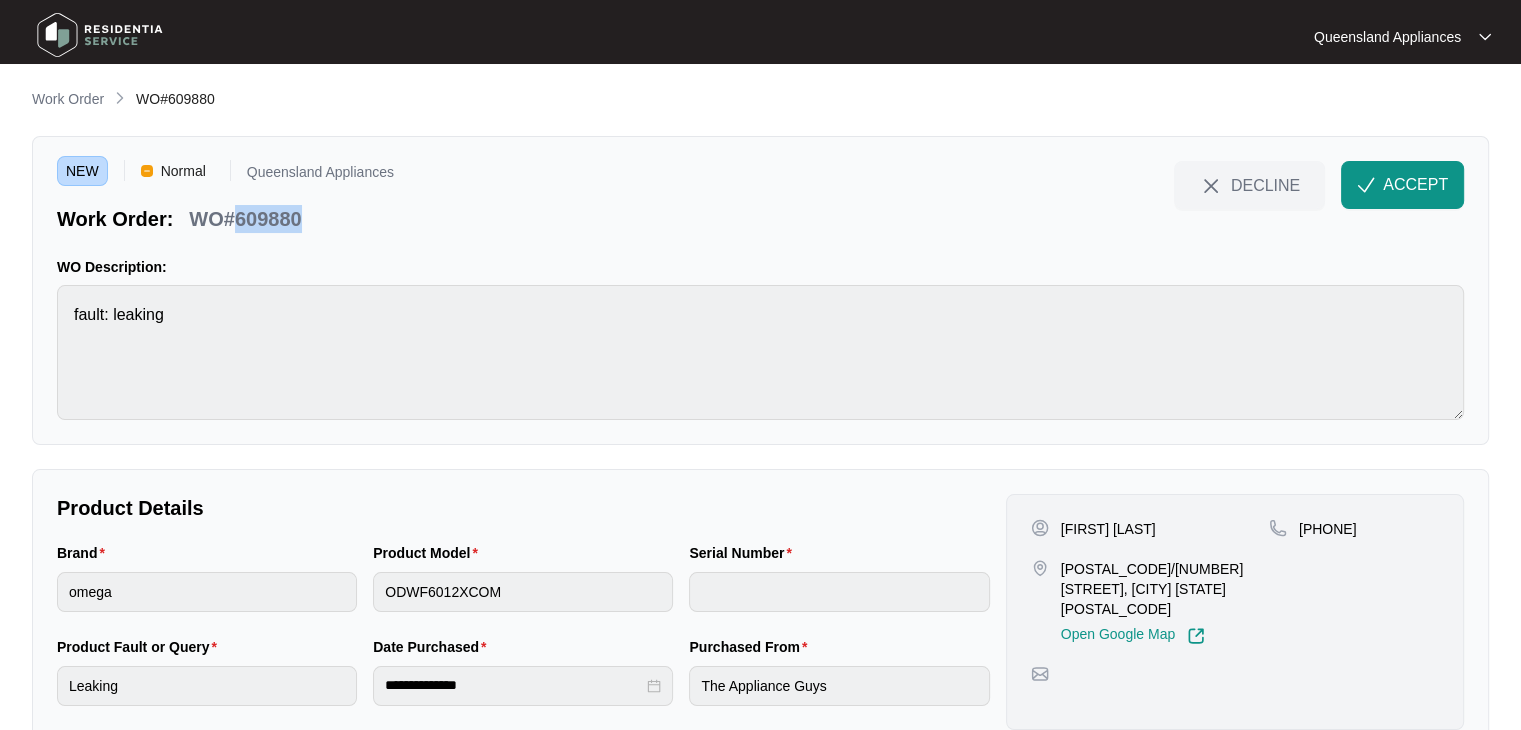 click on "WO#609880" at bounding box center [245, 219] 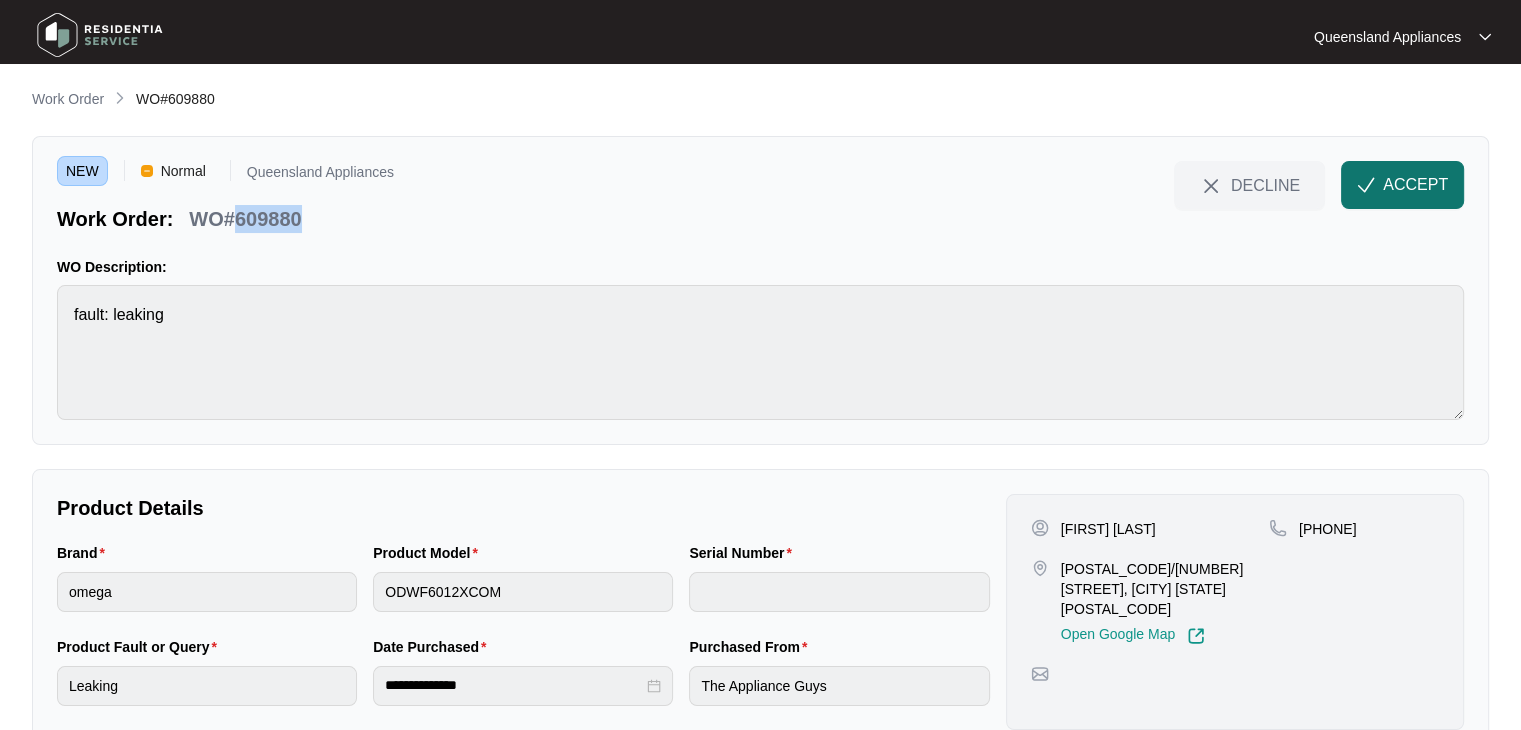 click on "ACCEPT" at bounding box center (1415, 185) 